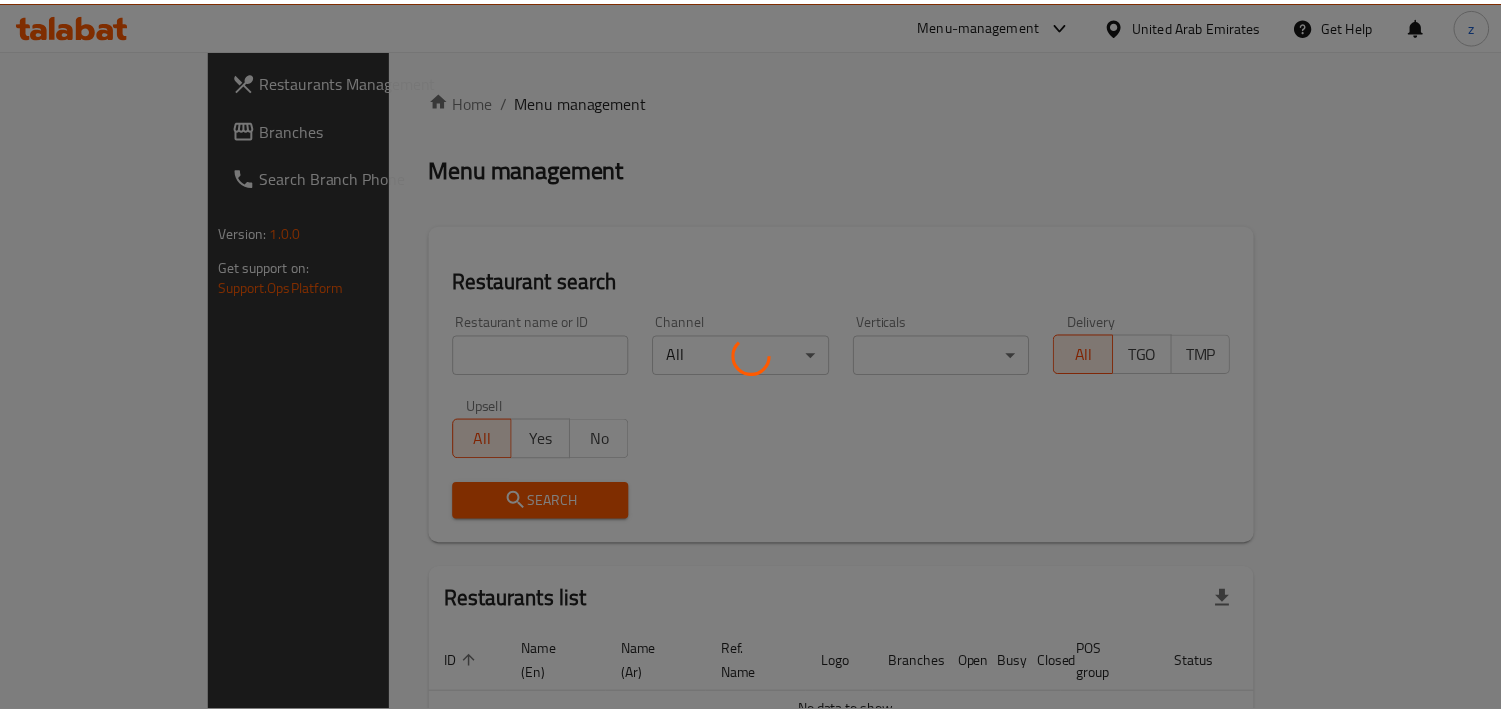 scroll, scrollTop: 0, scrollLeft: 0, axis: both 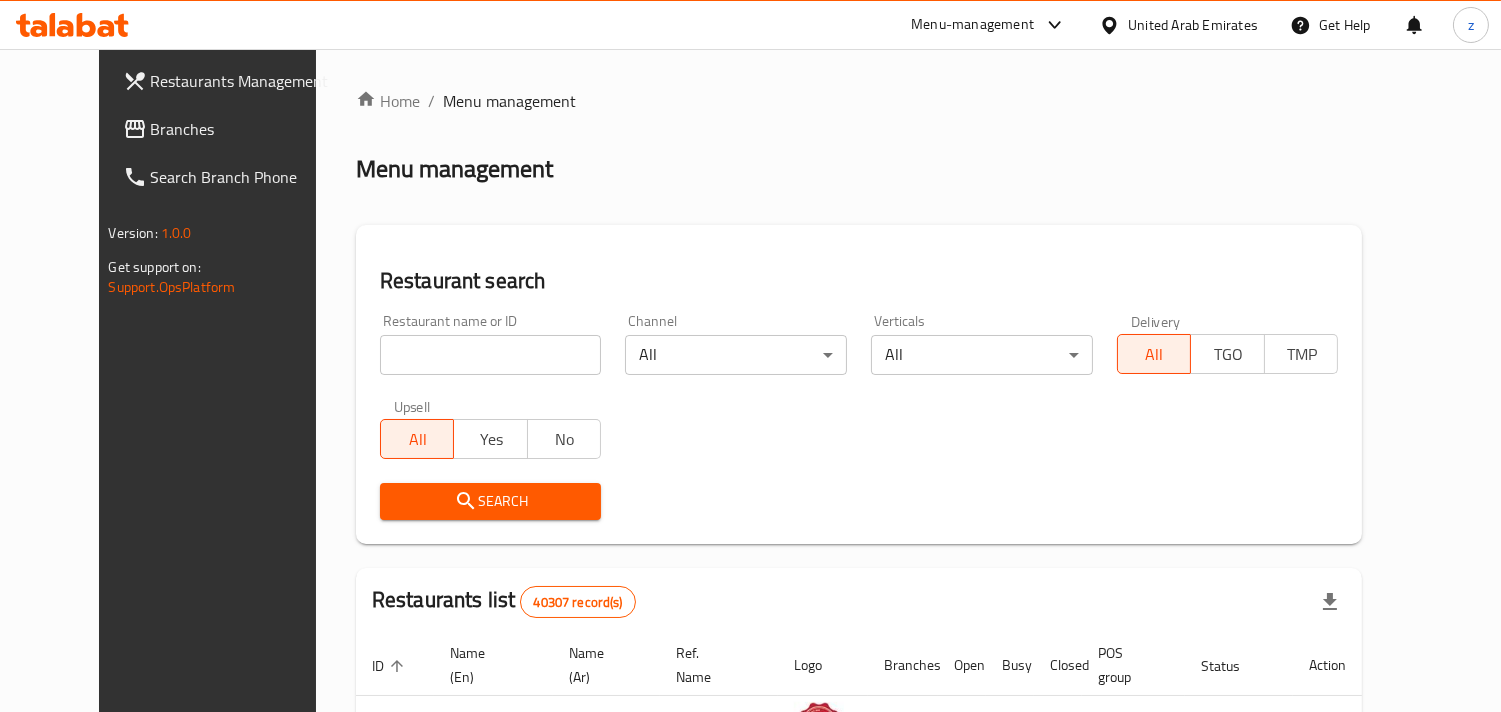 click on "Branches" at bounding box center [242, 129] 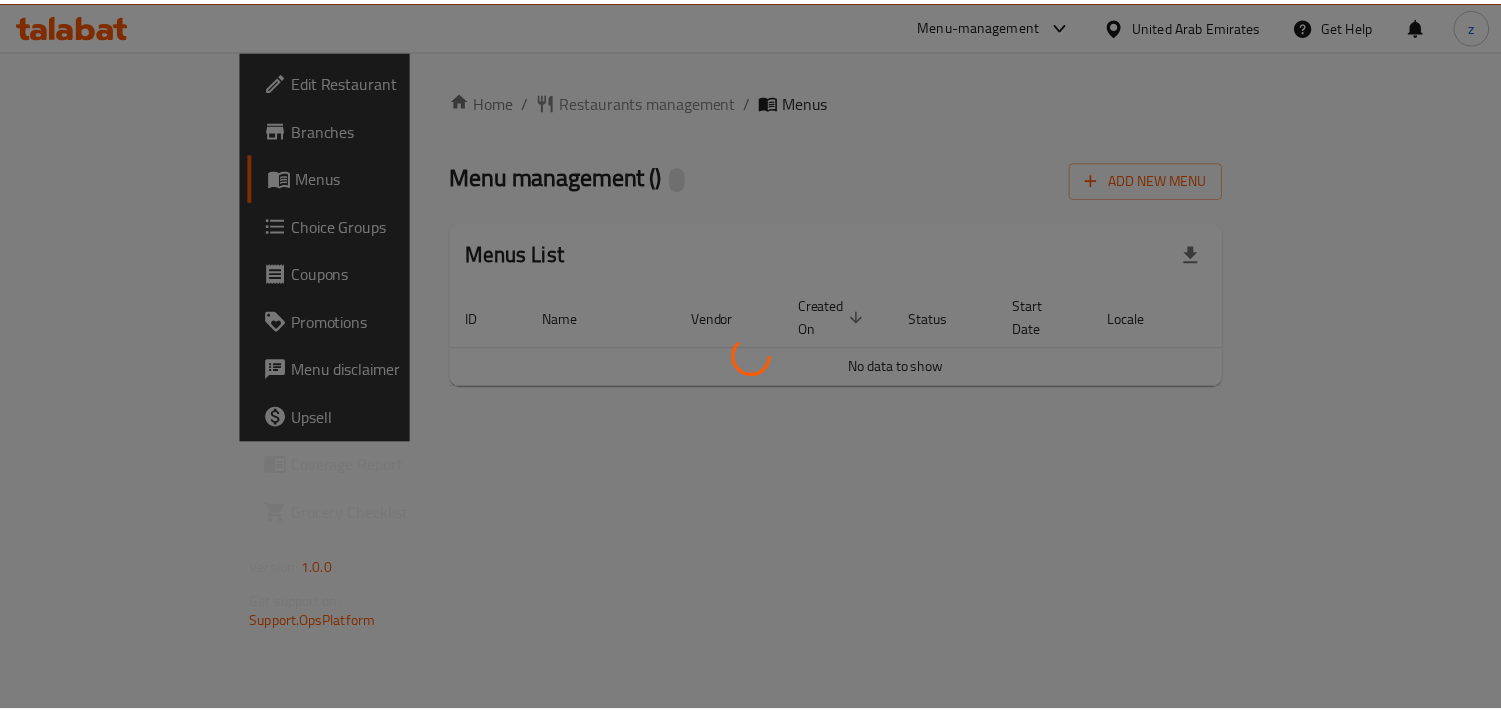 scroll, scrollTop: 0, scrollLeft: 0, axis: both 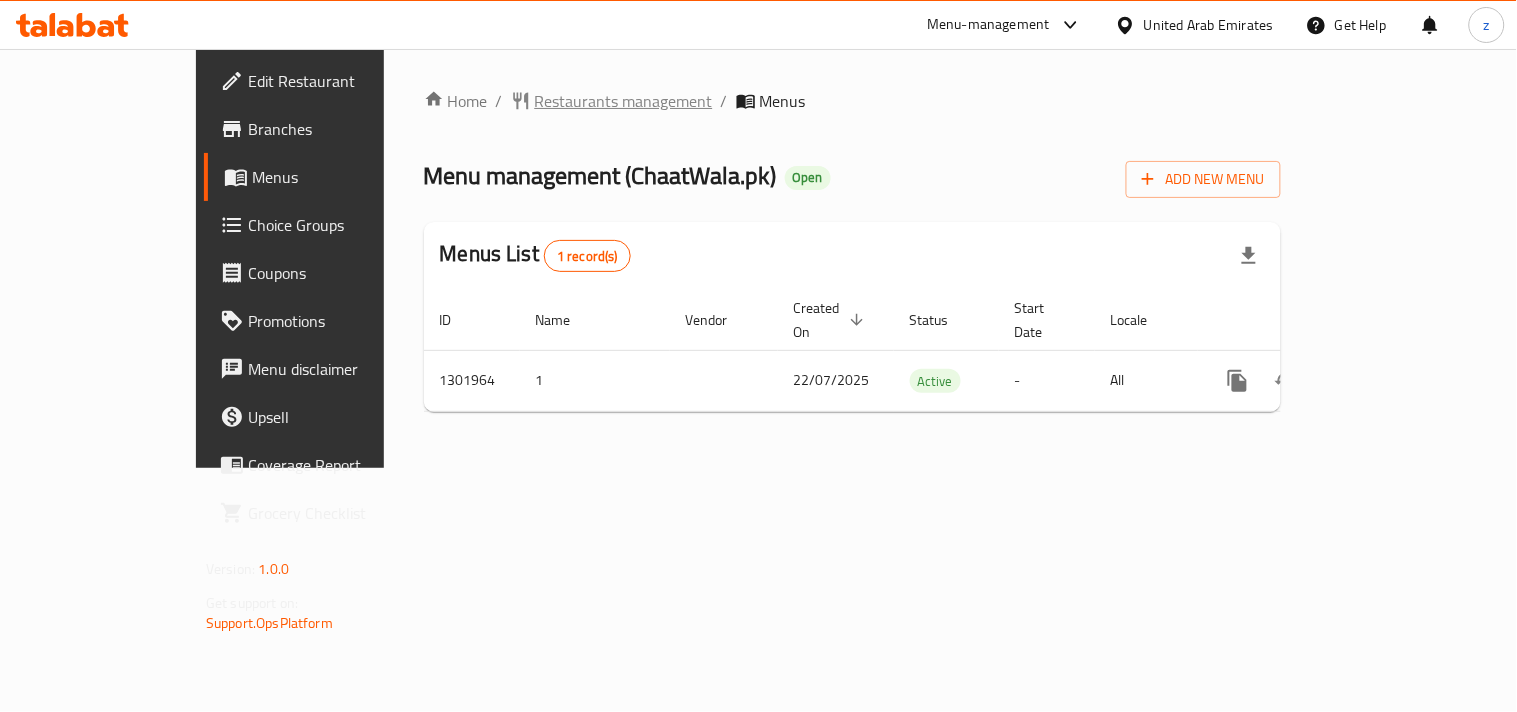 click on "Restaurants management" at bounding box center [624, 101] 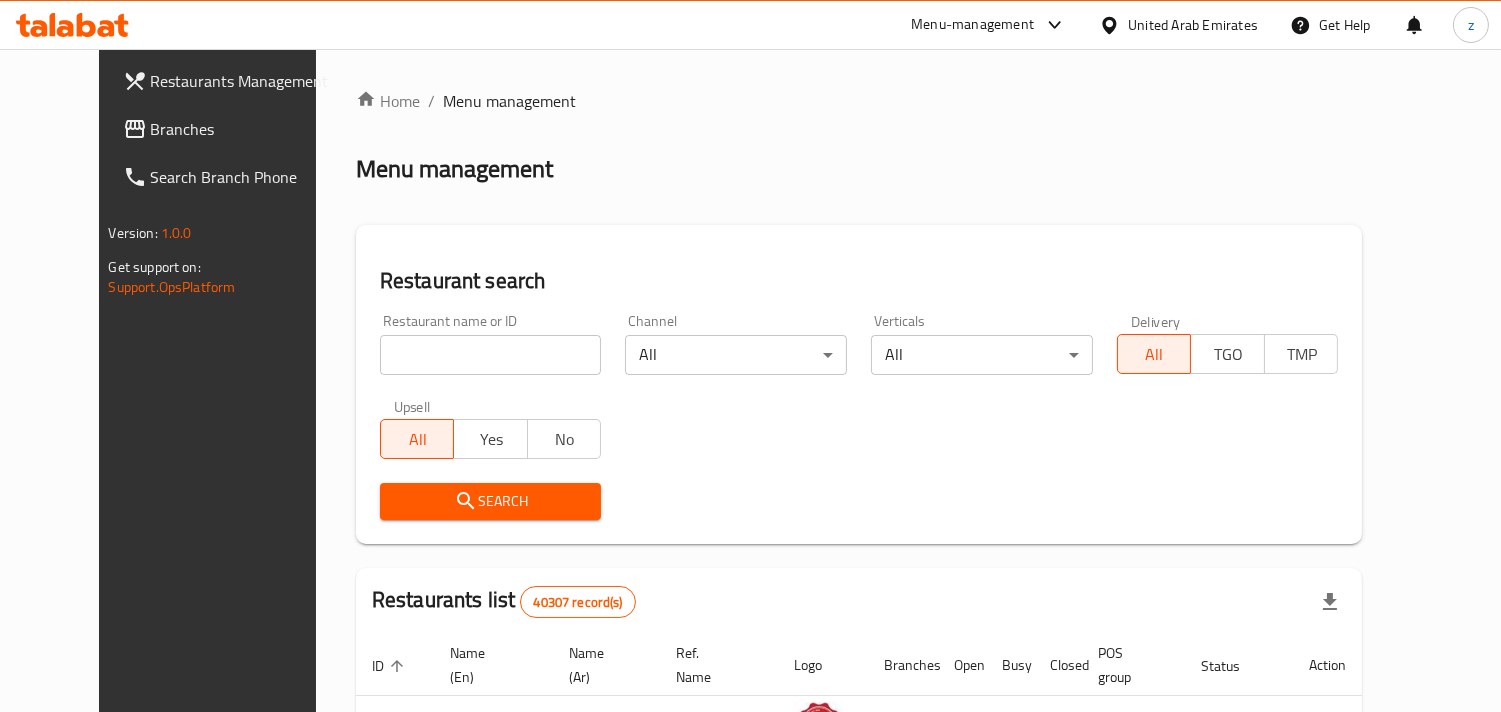 click on "Branches" at bounding box center [242, 129] 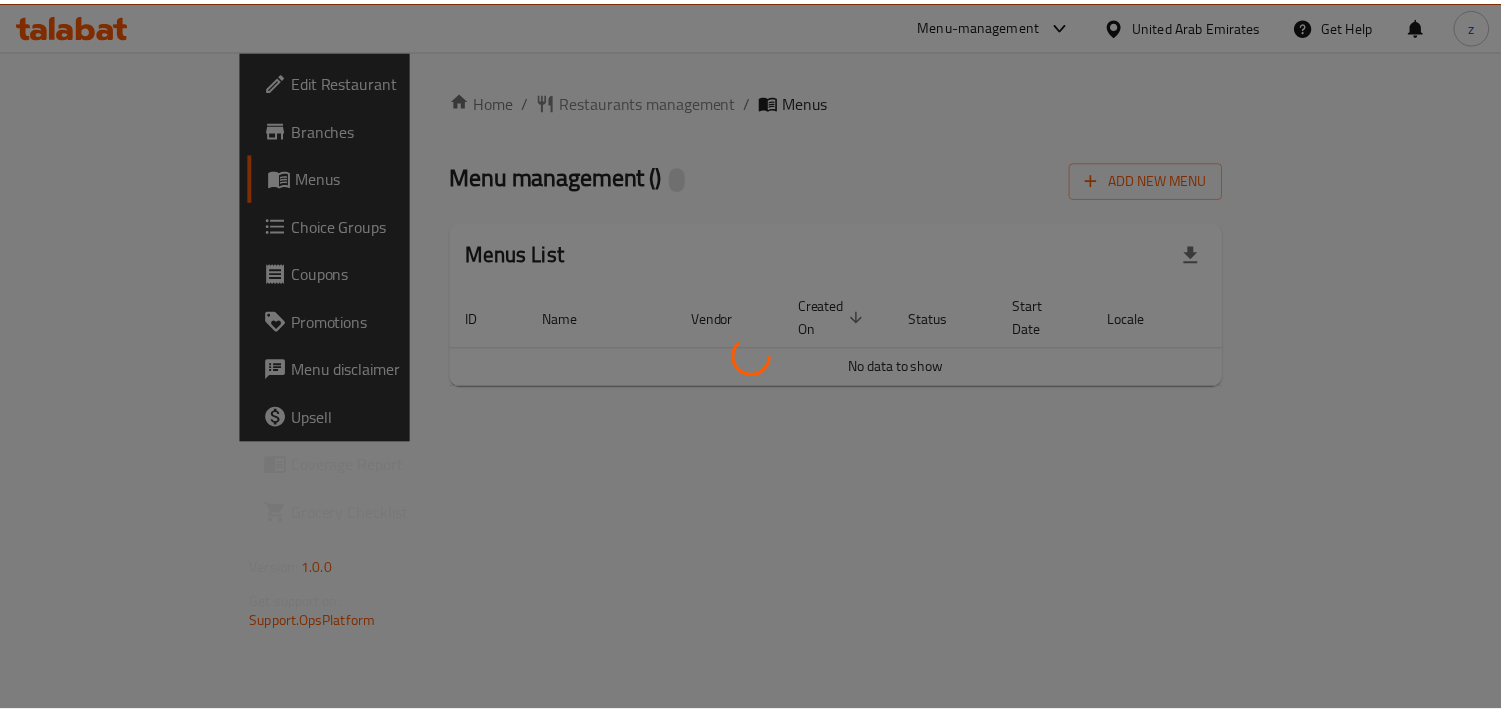 scroll, scrollTop: 0, scrollLeft: 0, axis: both 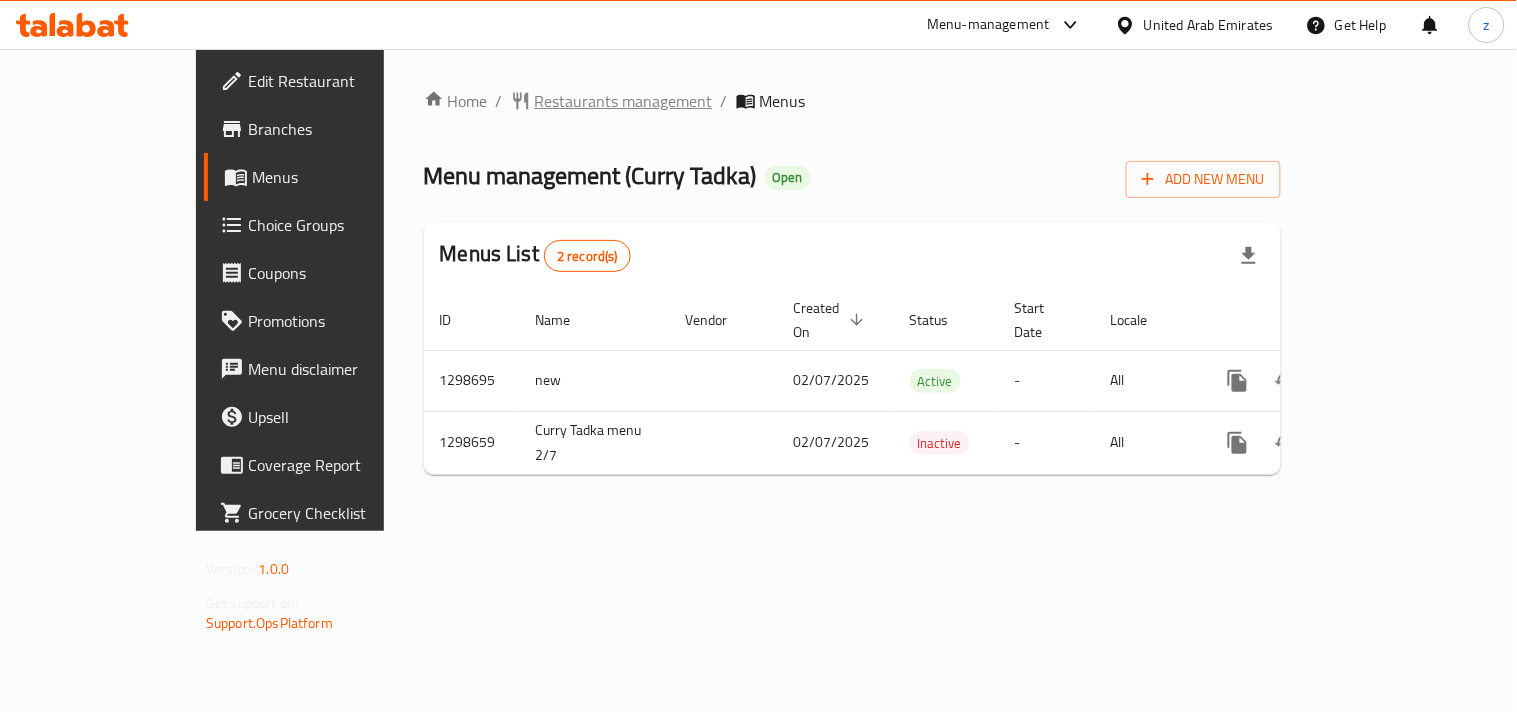 click on "Restaurants management" at bounding box center [624, 101] 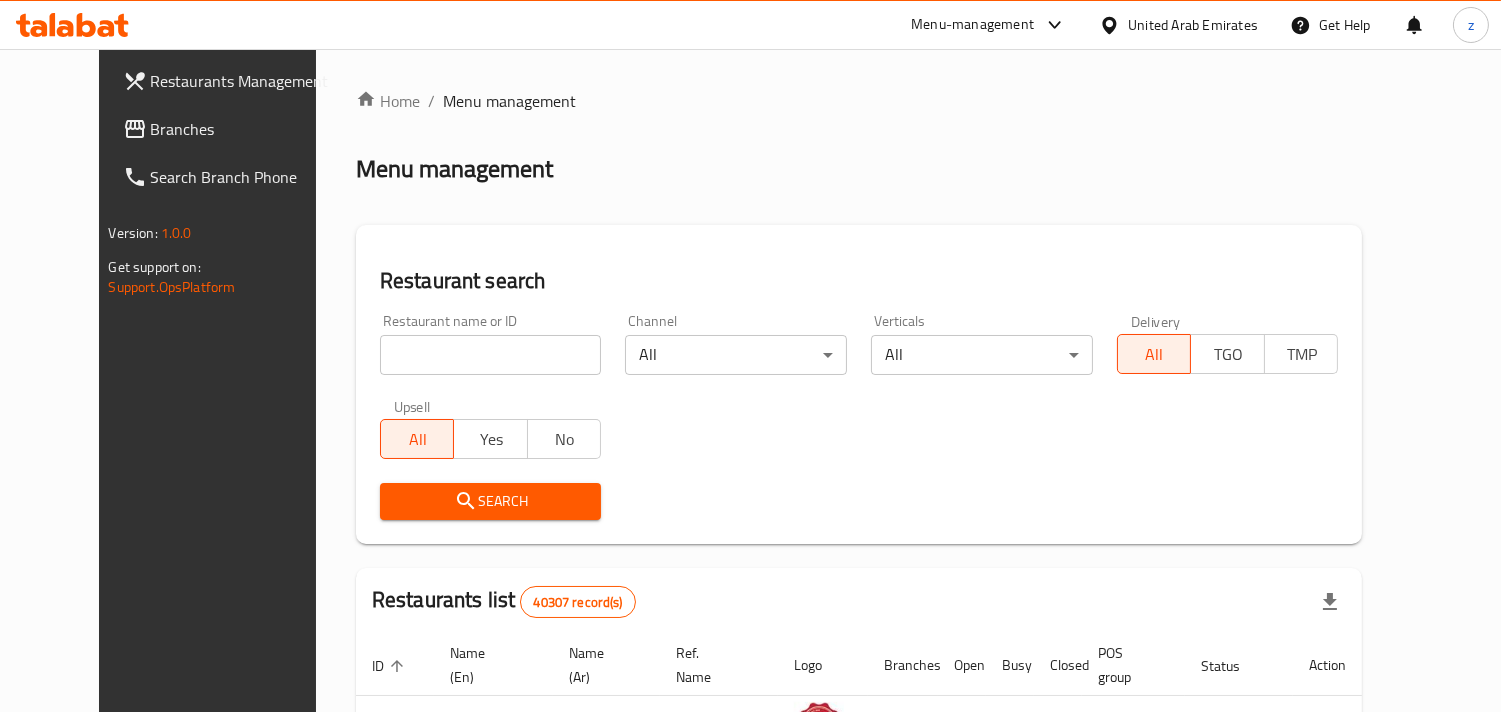click on "Branches" at bounding box center (242, 129) 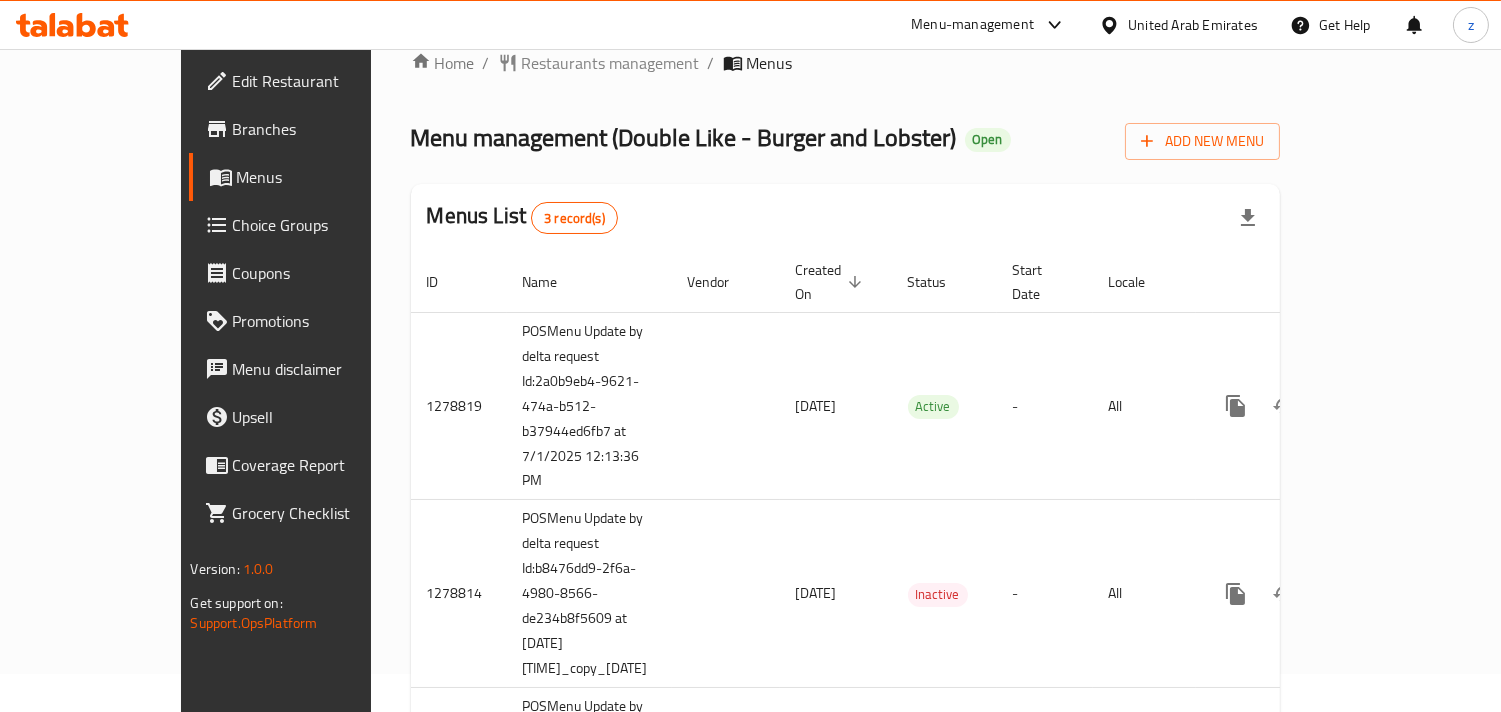 scroll, scrollTop: 0, scrollLeft: 0, axis: both 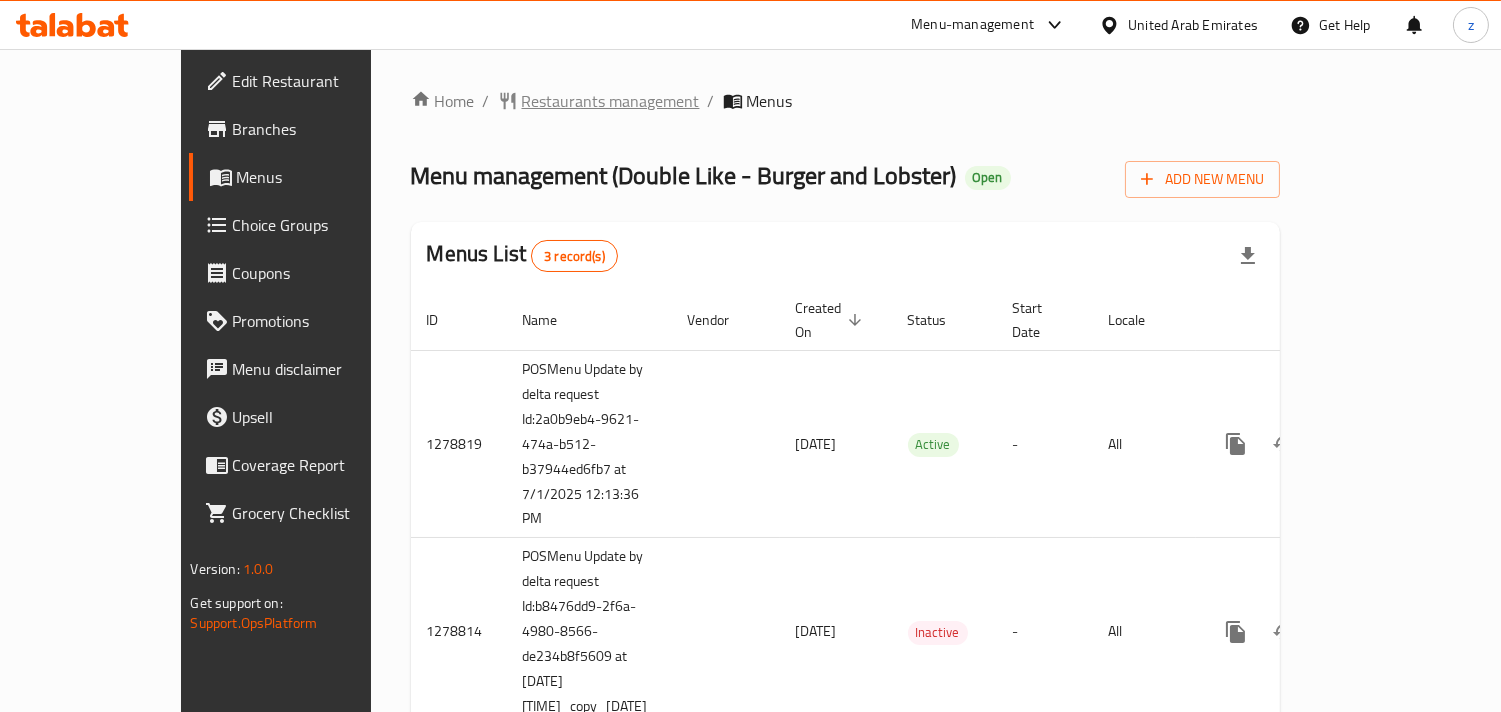 click on "Restaurants management" at bounding box center (611, 101) 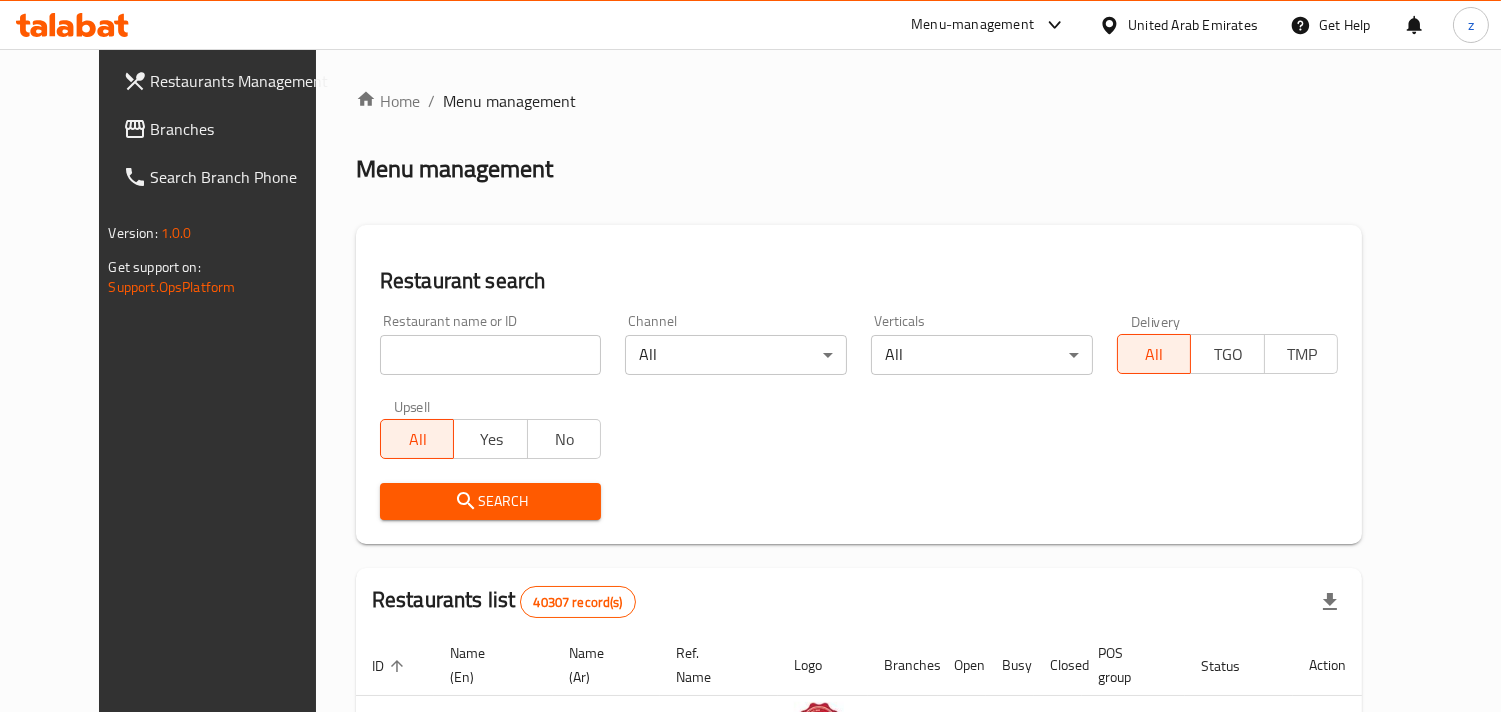 click at bounding box center (491, 355) 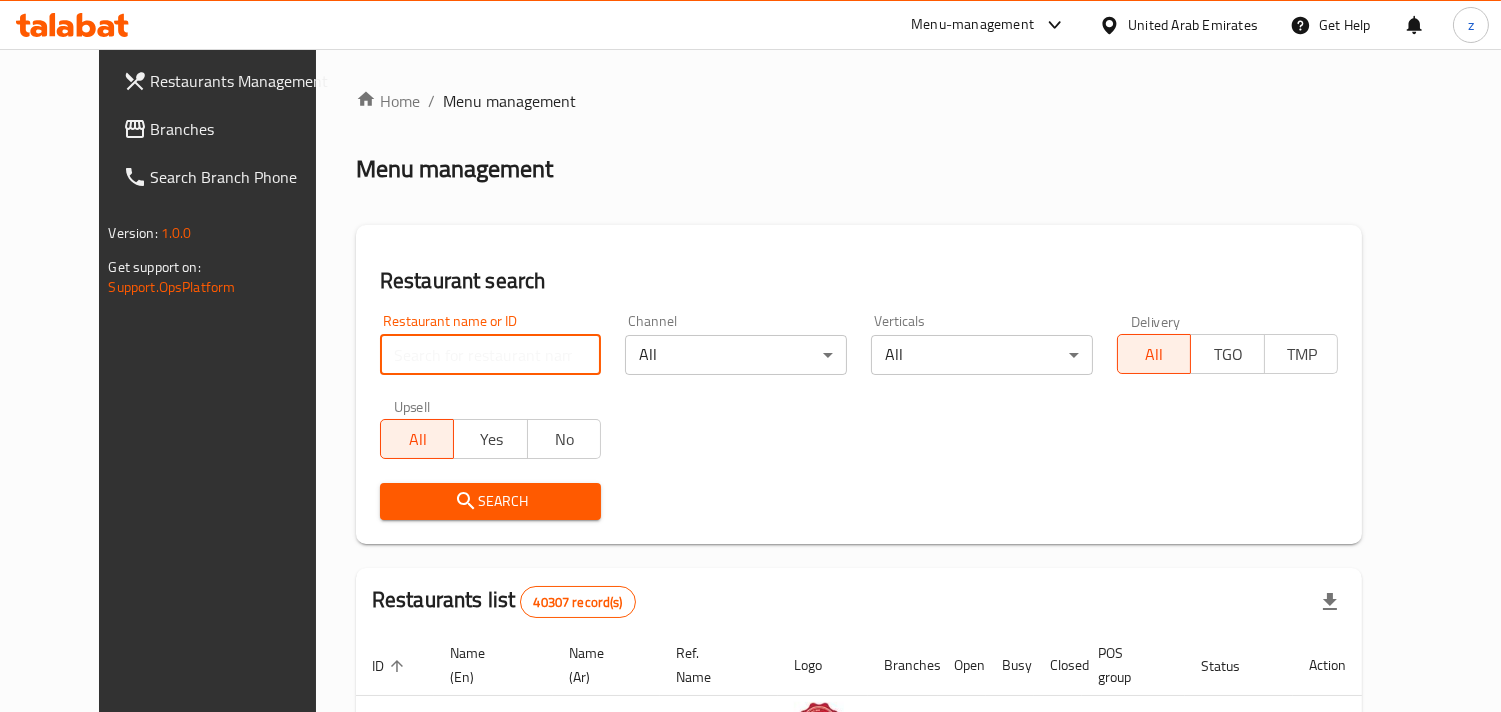 paste on "670391" 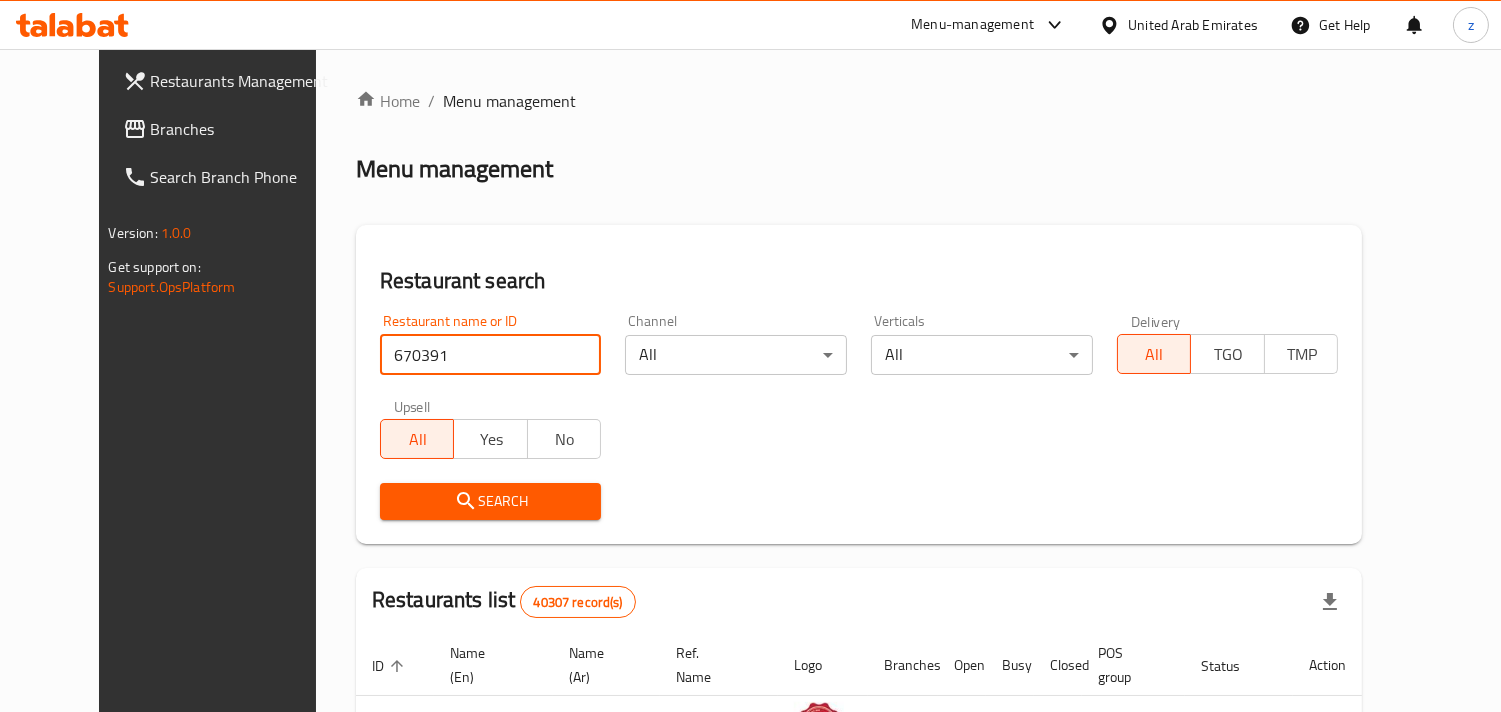 type on "670391" 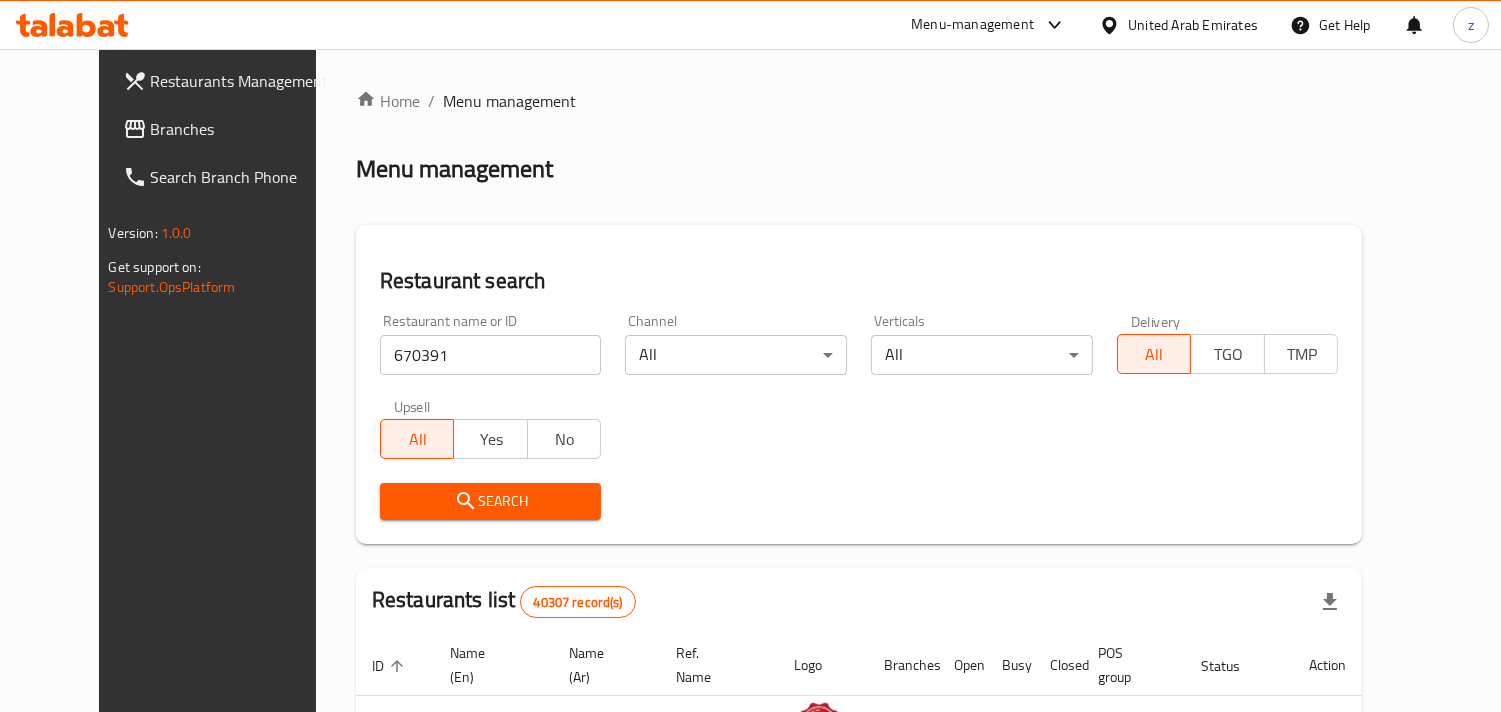 click 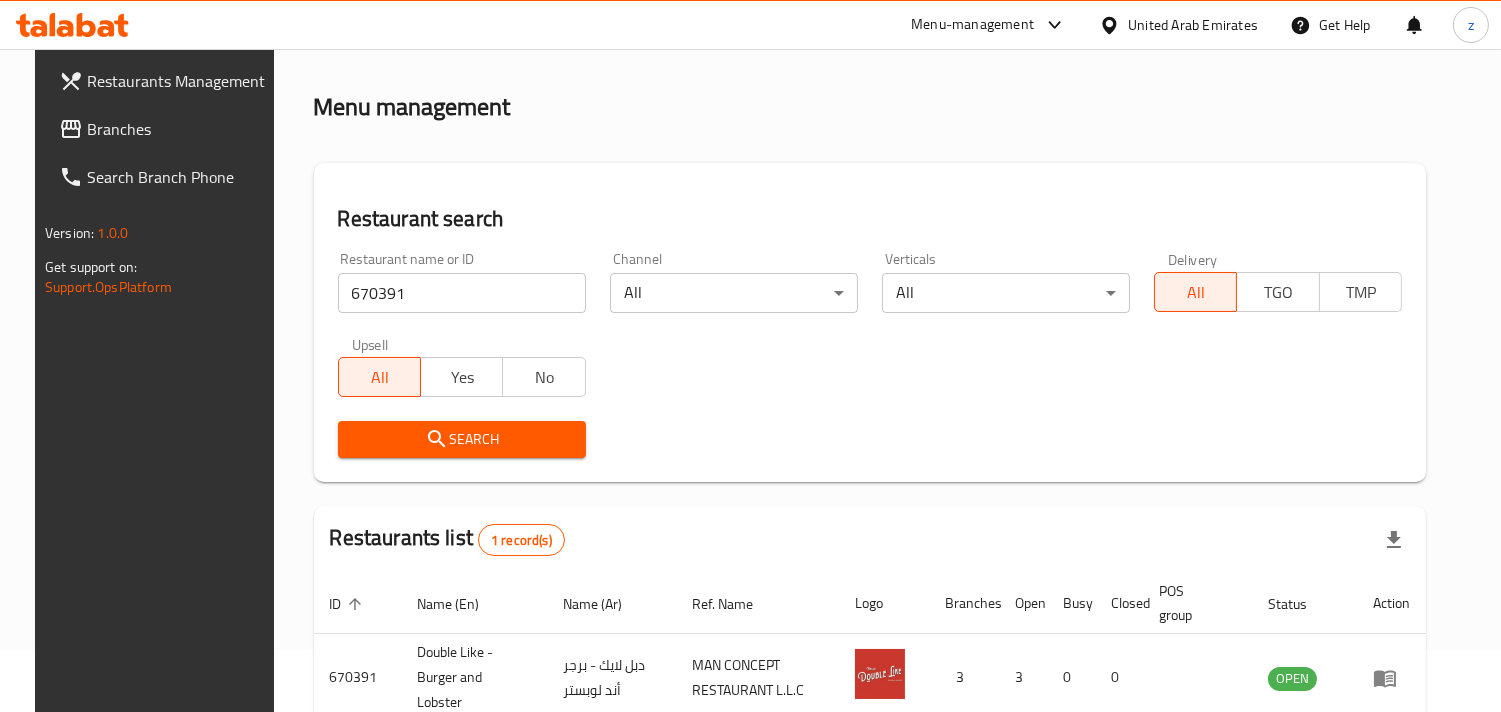 scroll, scrollTop: 163, scrollLeft: 0, axis: vertical 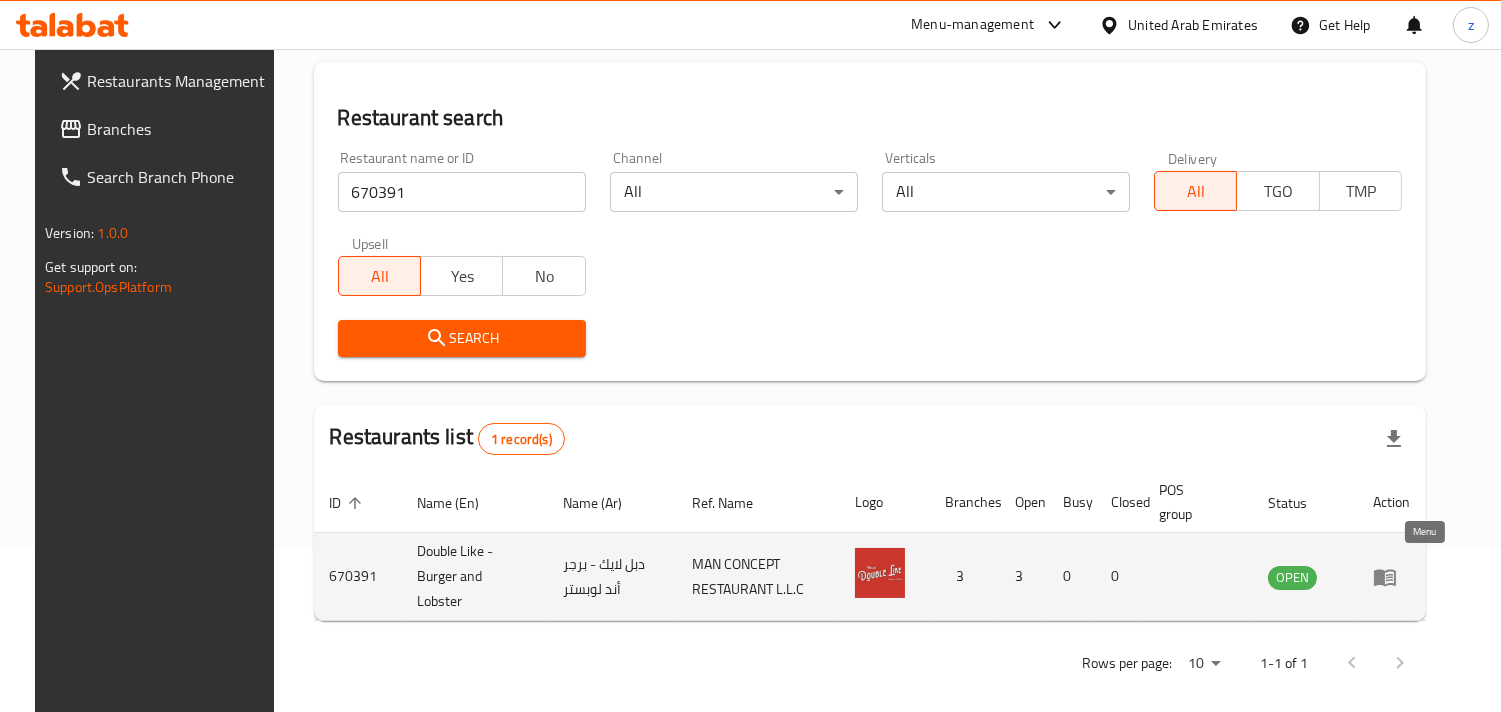 click 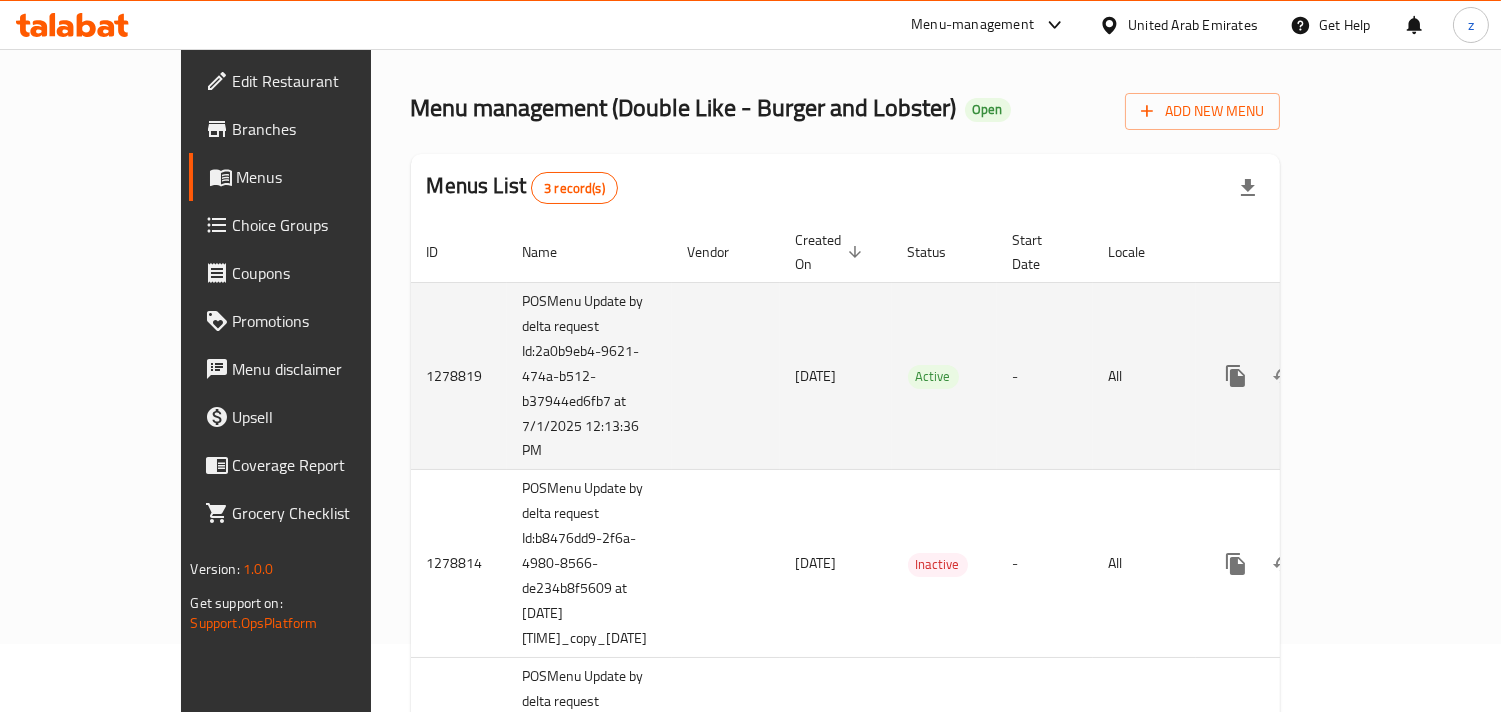 scroll, scrollTop: 0, scrollLeft: 0, axis: both 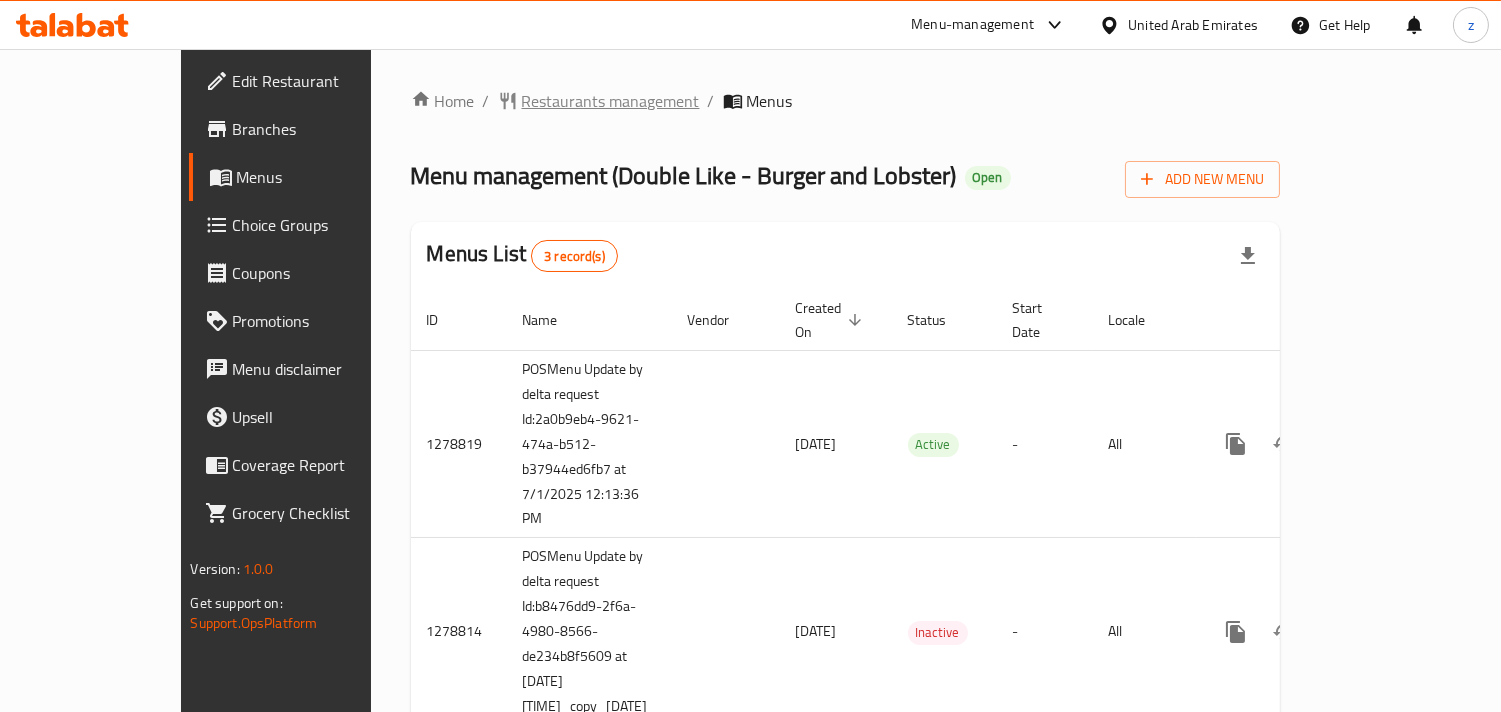 click on "Restaurants management" at bounding box center [611, 101] 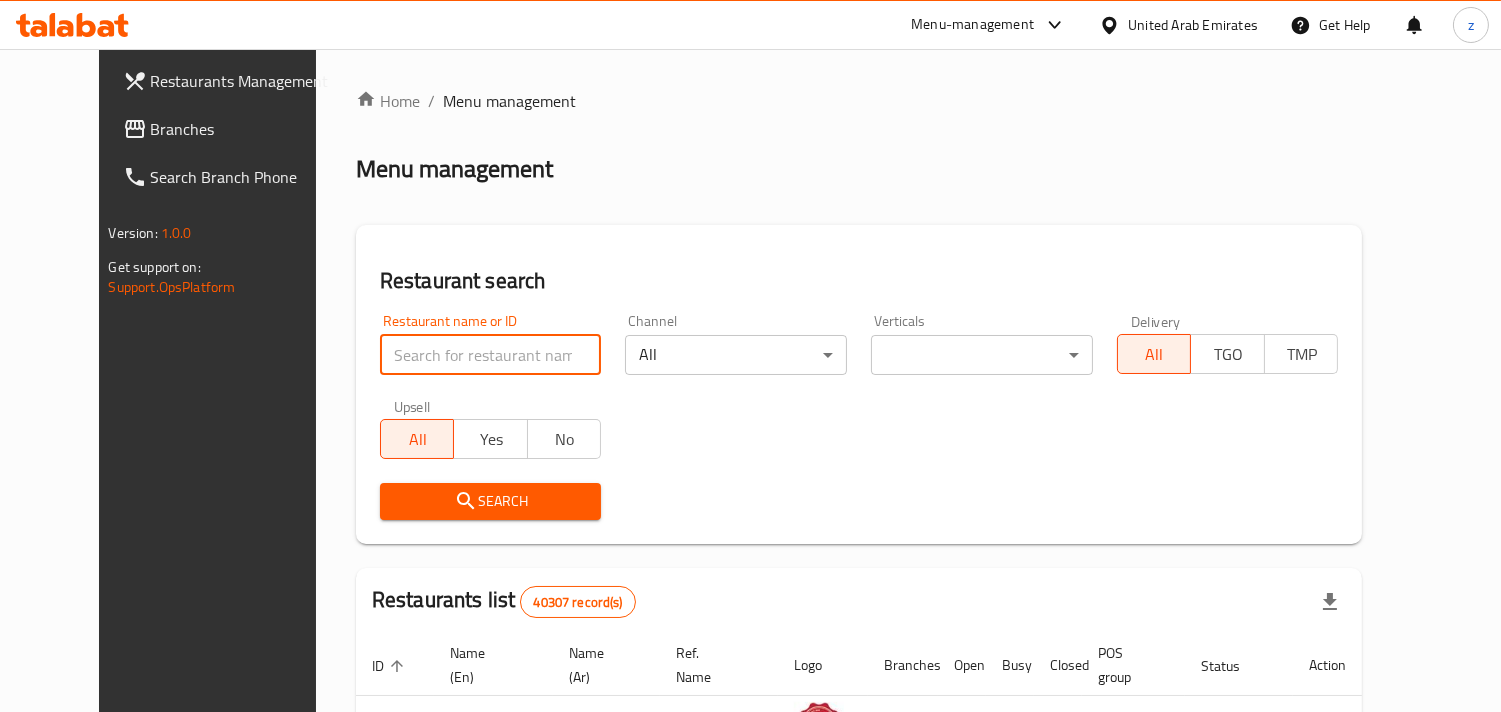 click at bounding box center (491, 355) 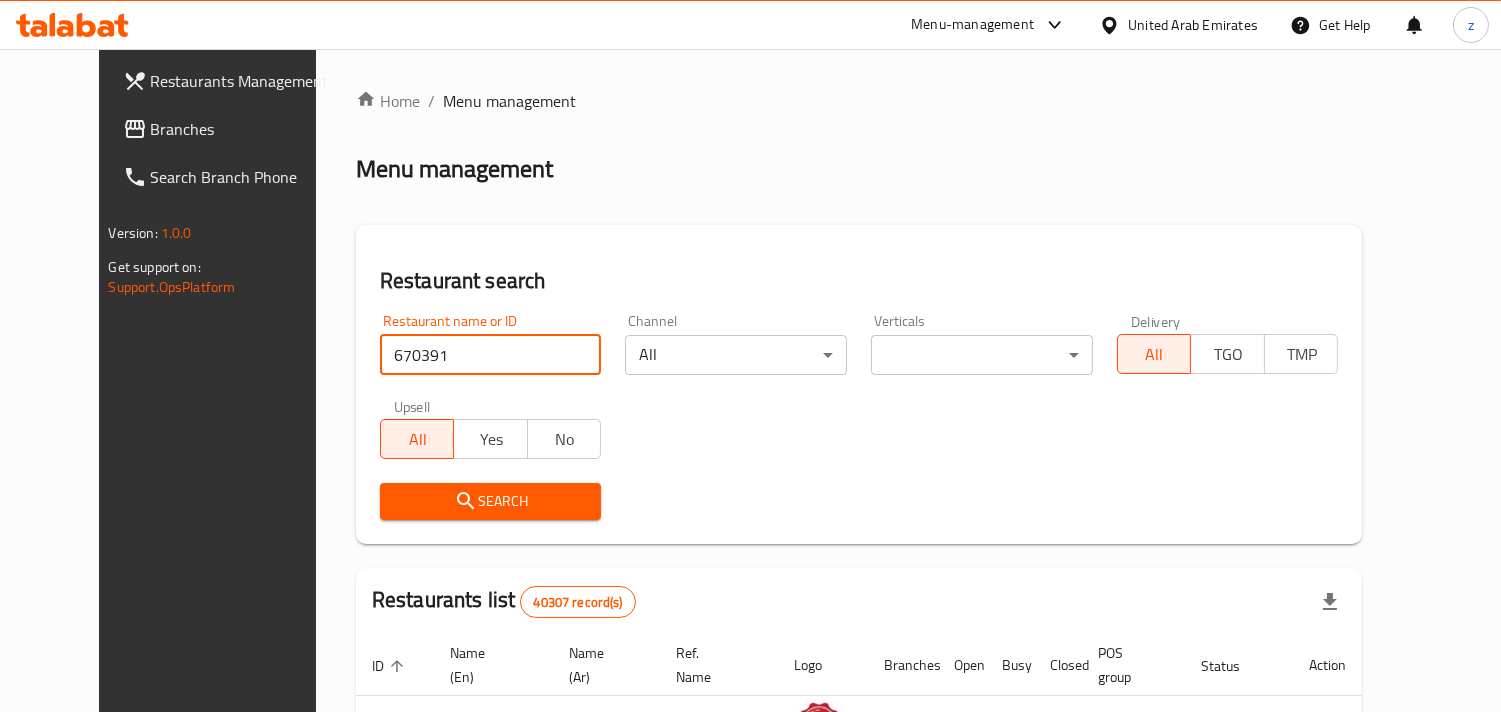 type on "670391" 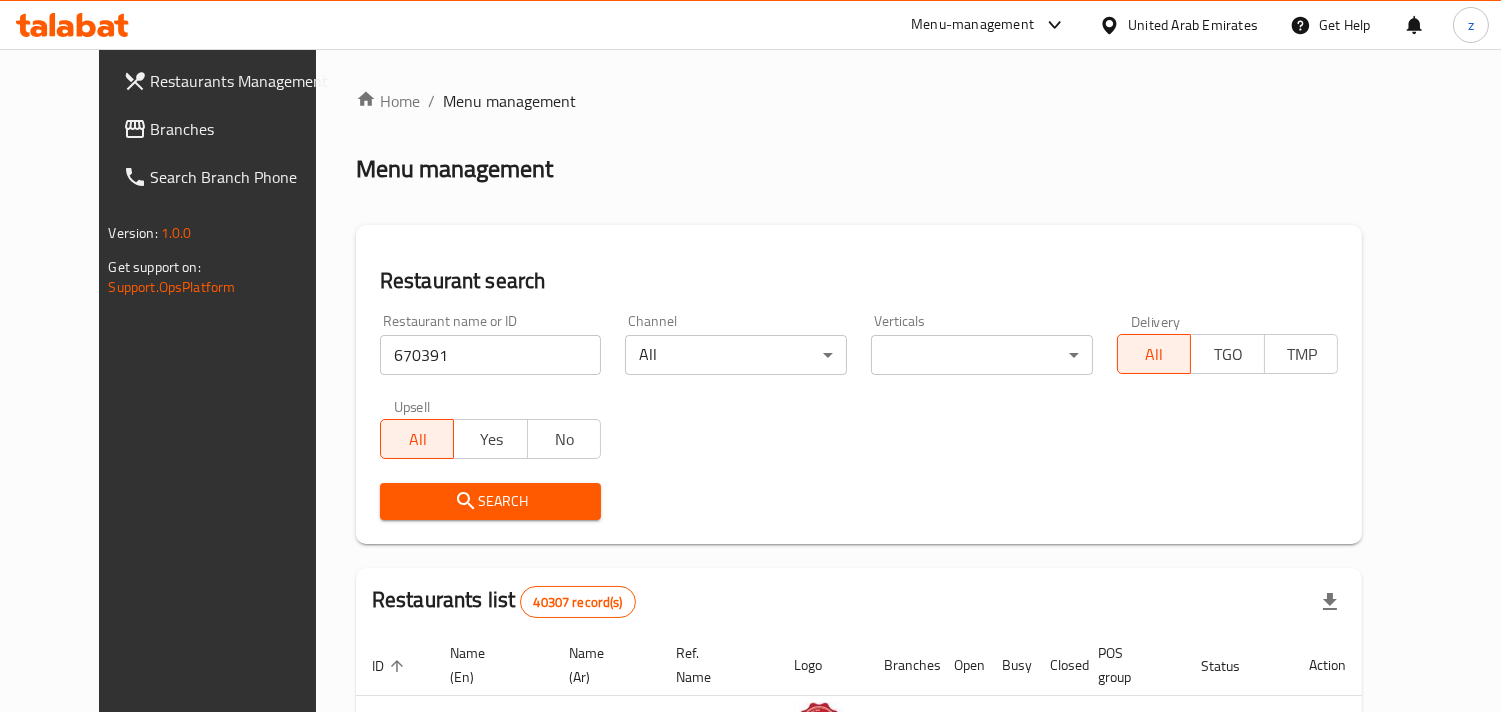 click on "Search" at bounding box center (491, 501) 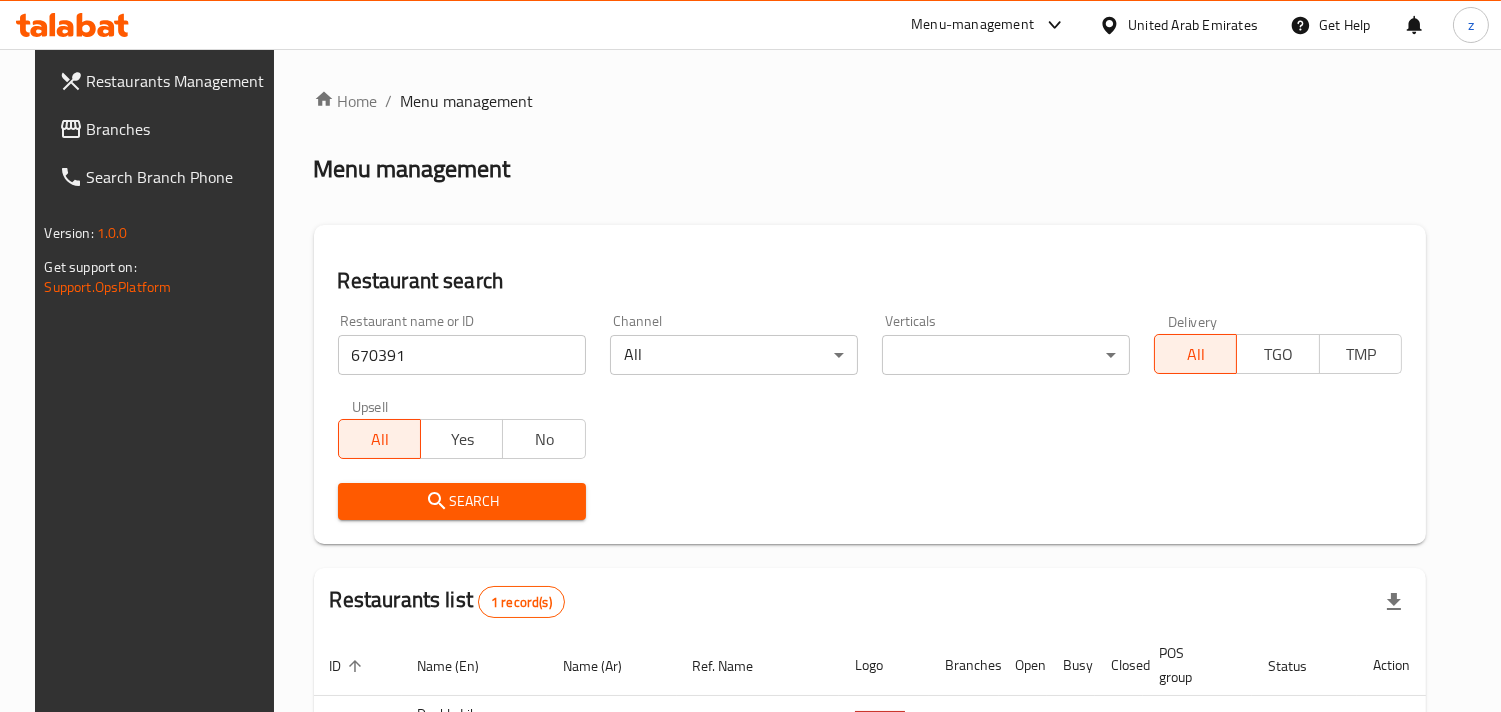 click on "Search" at bounding box center [462, 501] 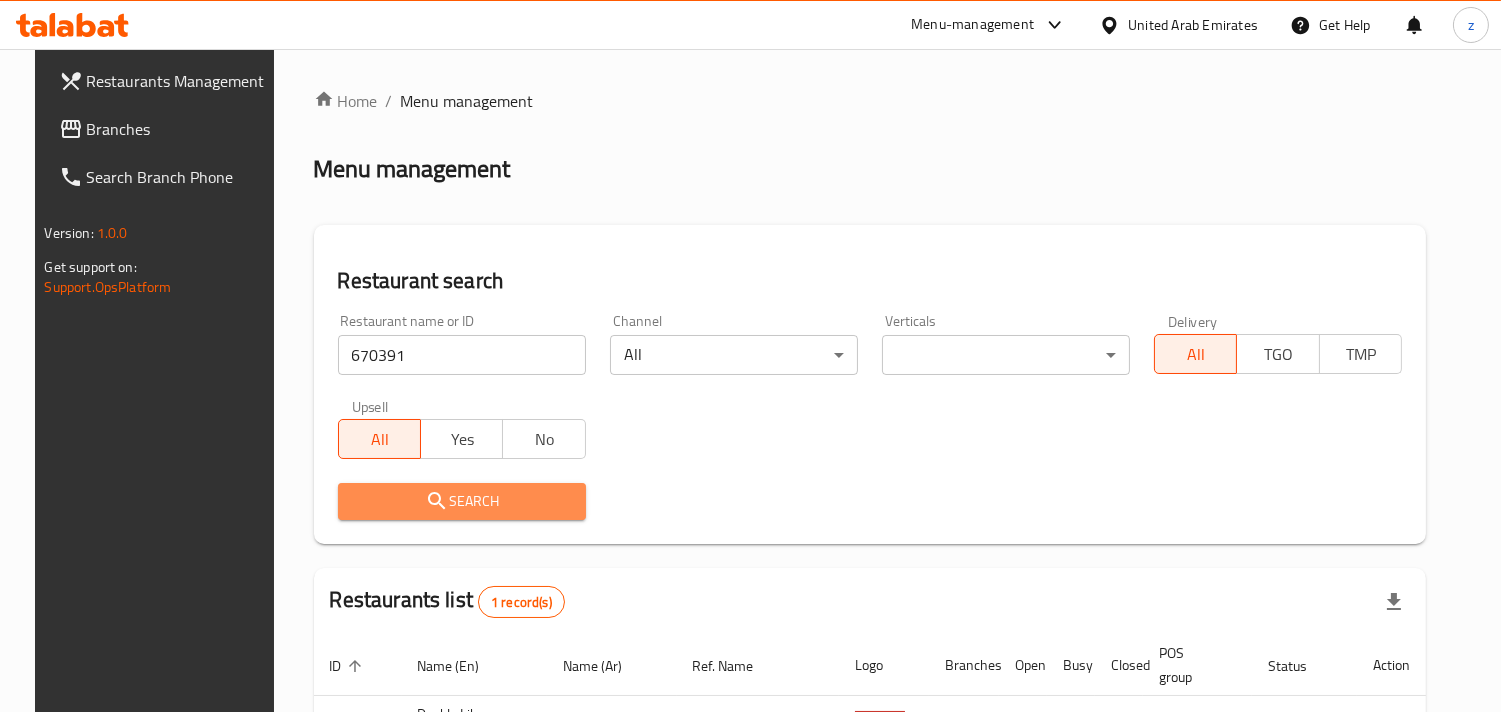 click on "Search" at bounding box center (462, 501) 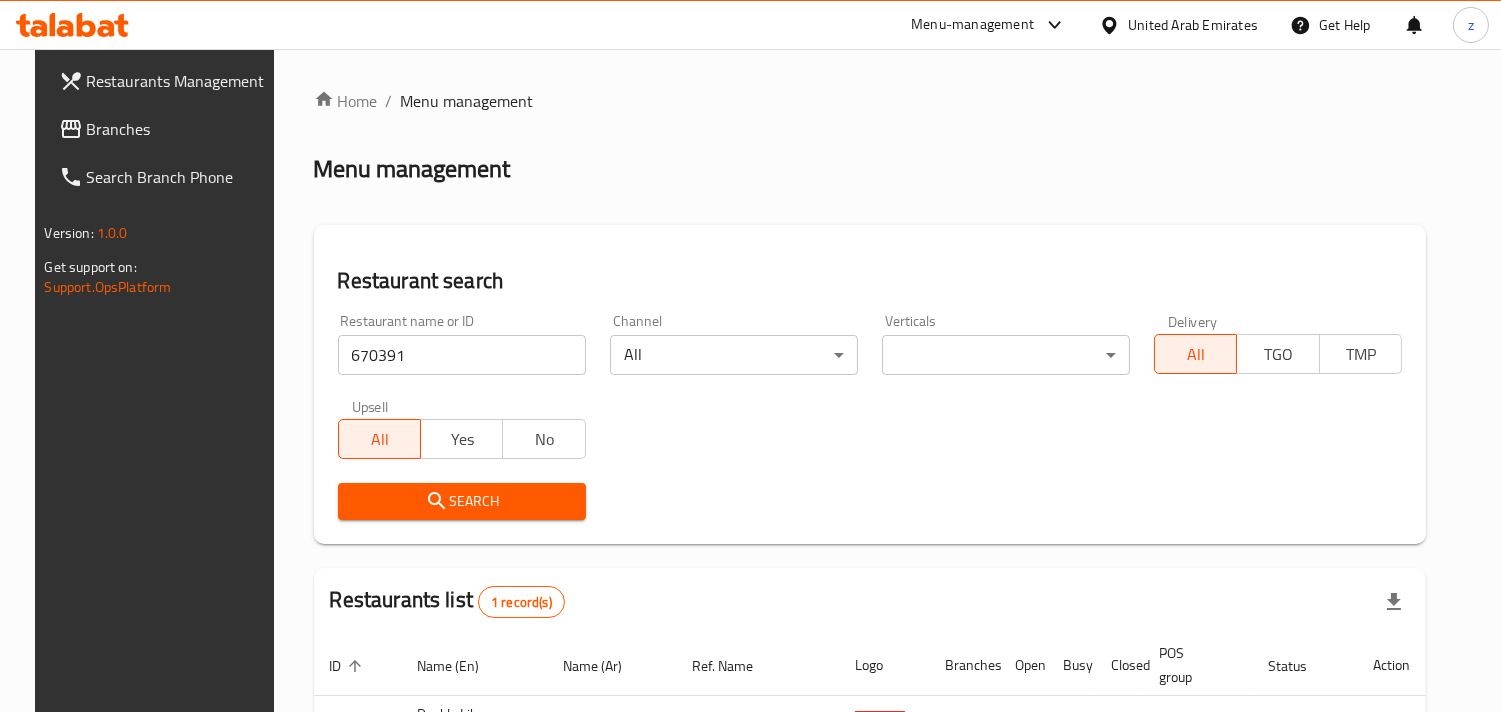 click on "Search" at bounding box center (462, 501) 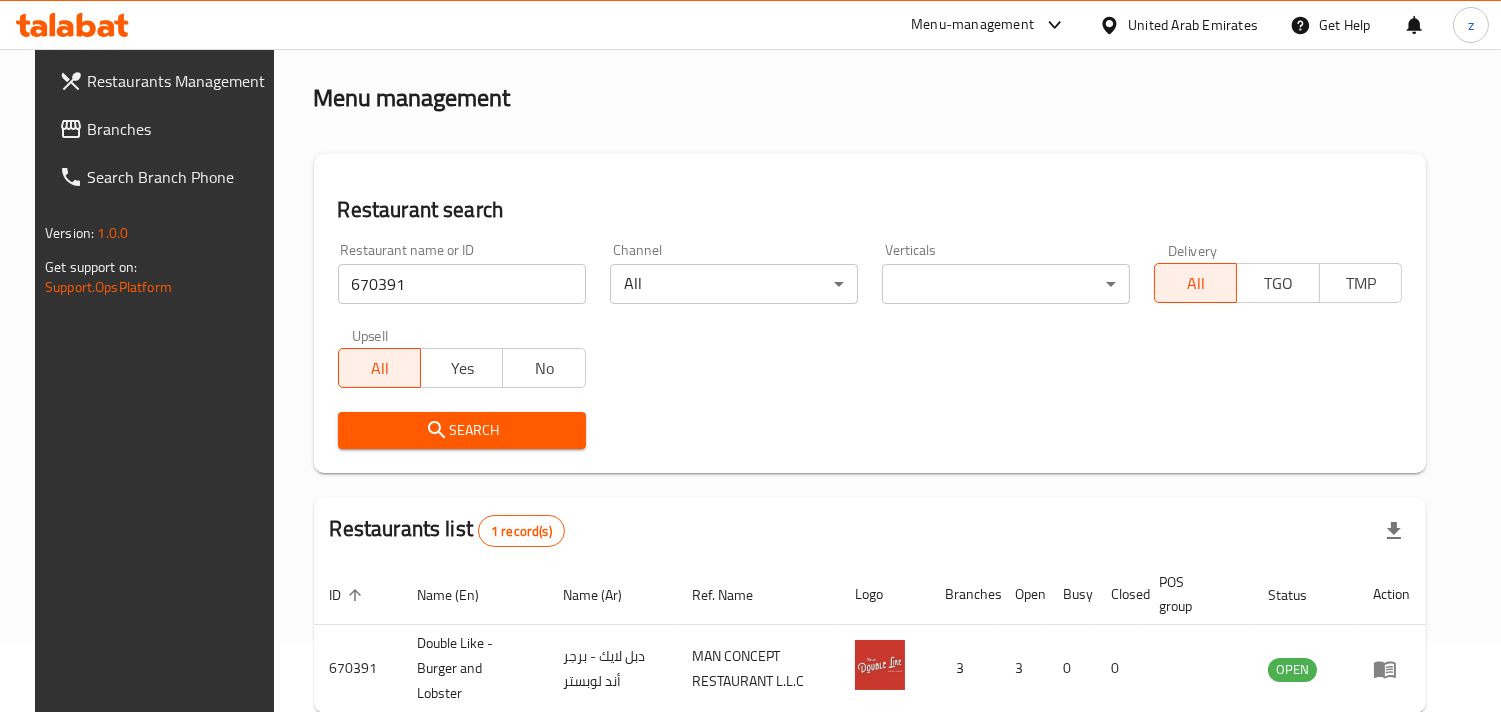 scroll, scrollTop: 163, scrollLeft: 0, axis: vertical 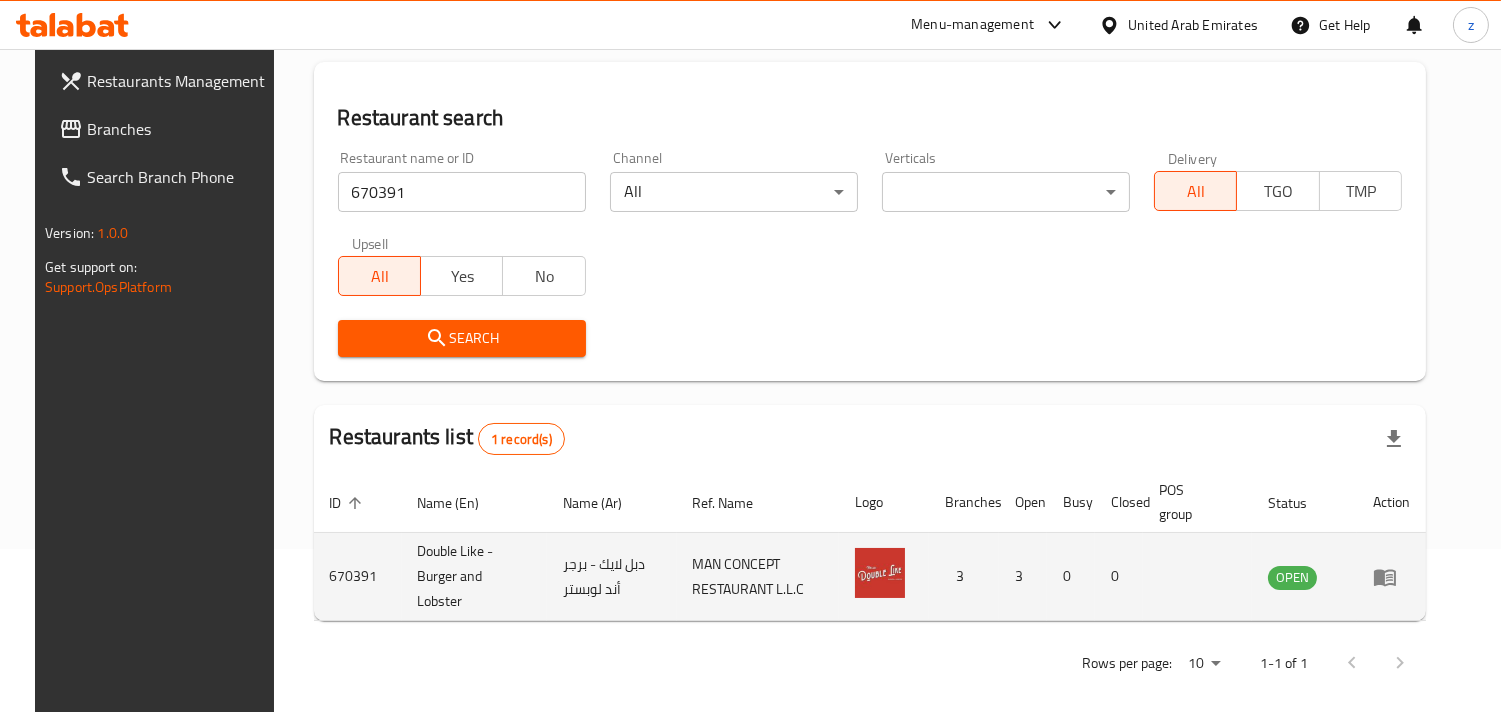 click at bounding box center [1391, 577] 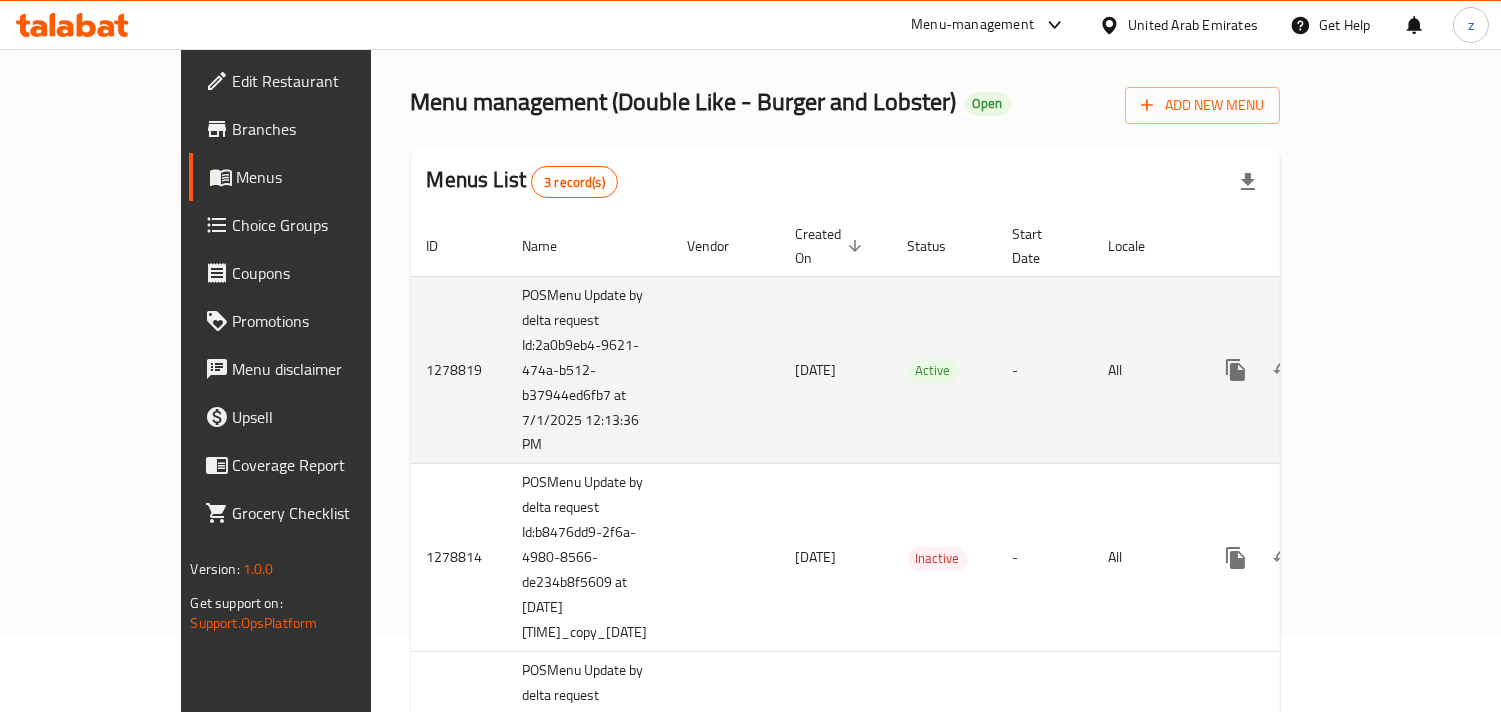 scroll, scrollTop: 0, scrollLeft: 0, axis: both 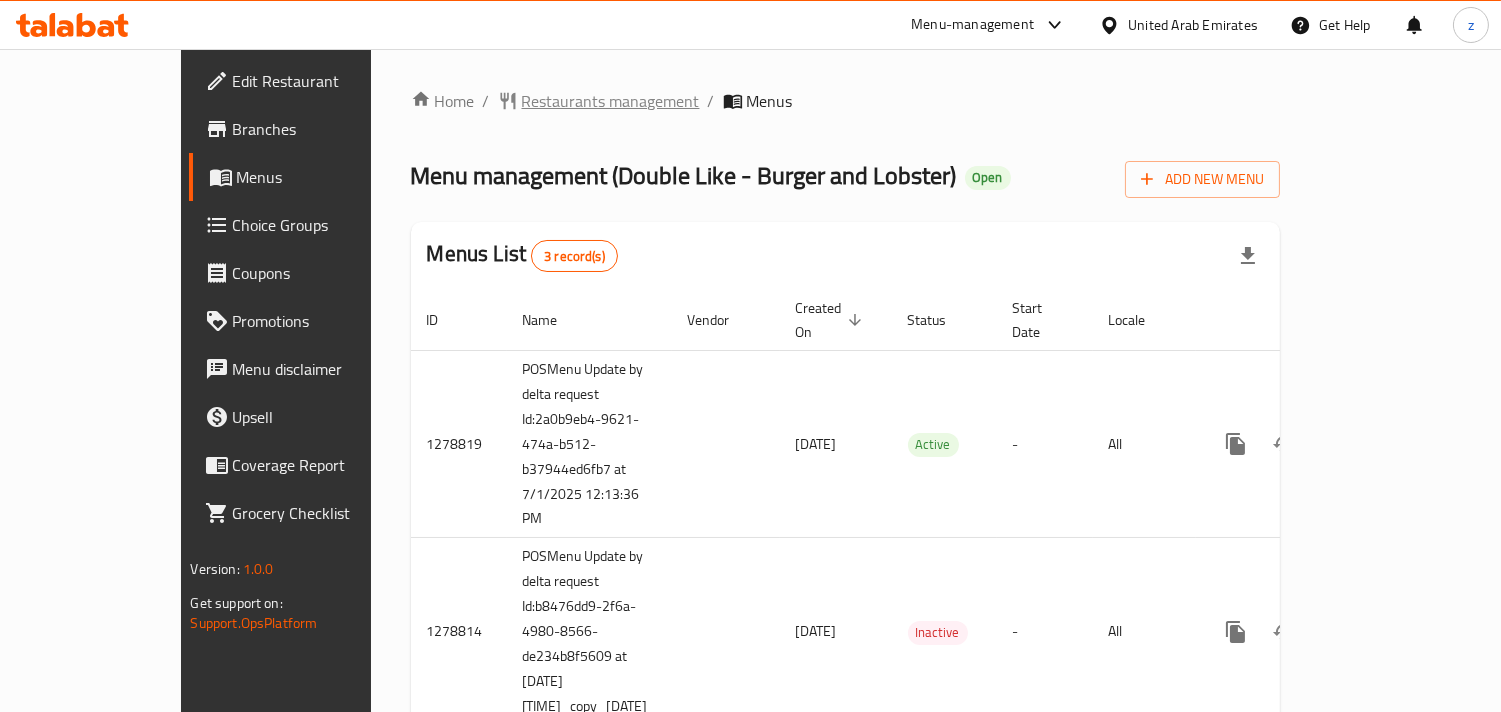 click on "Restaurants management" at bounding box center (611, 101) 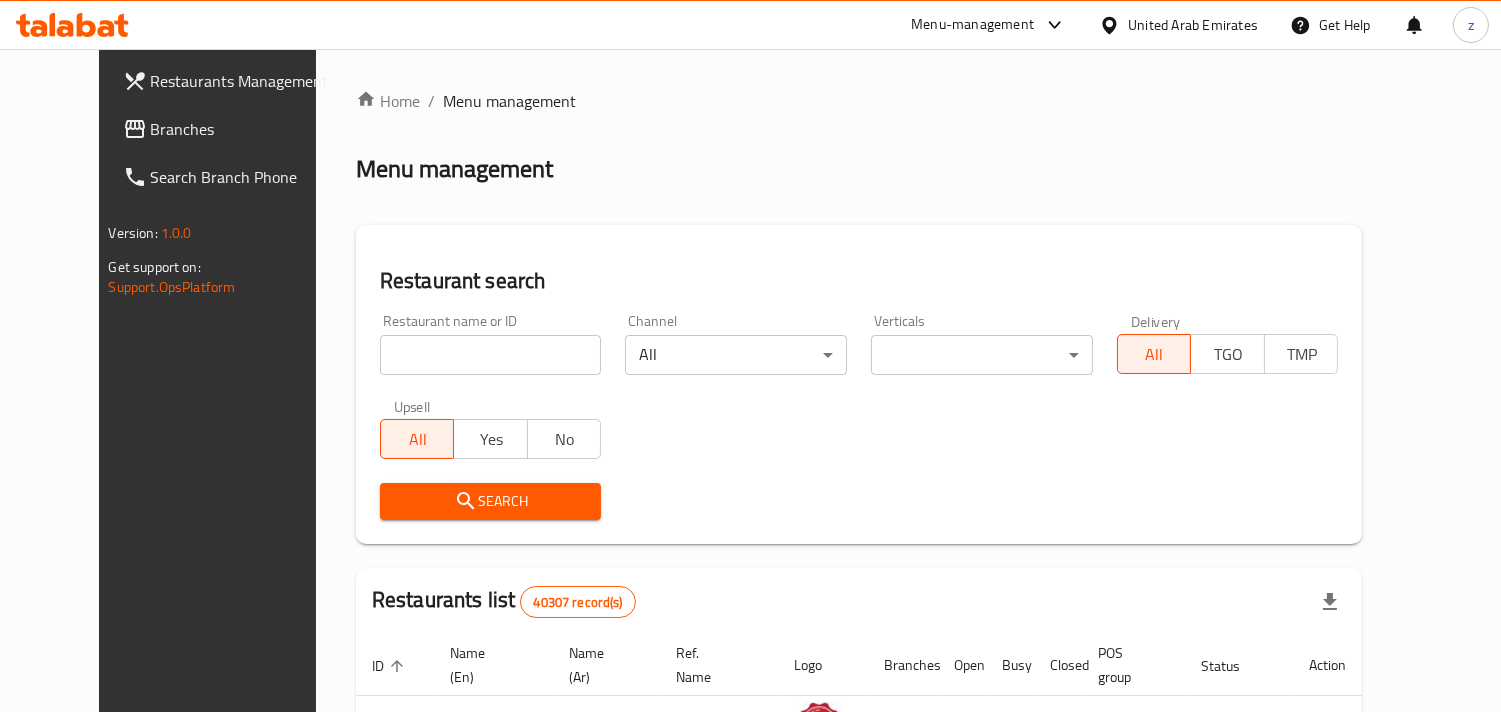 click at bounding box center [491, 355] 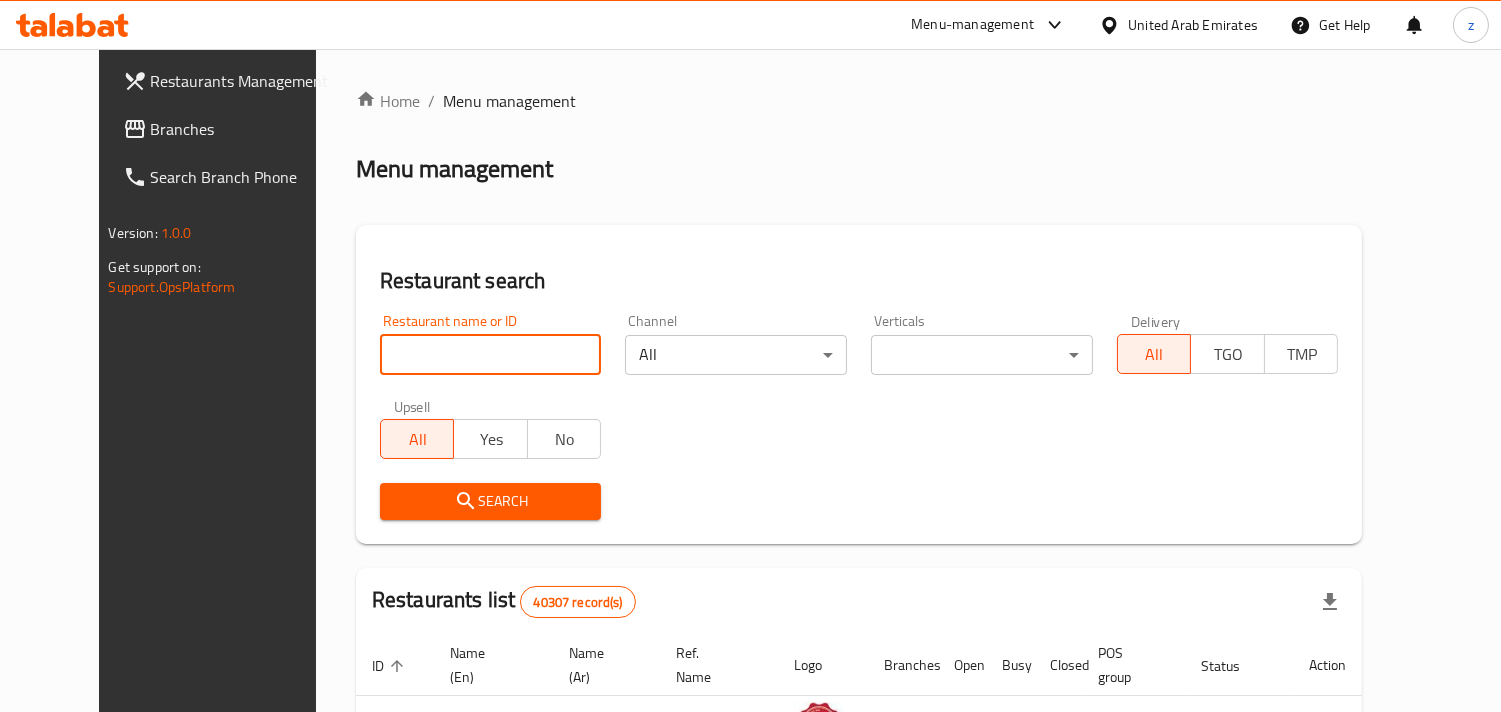 paste on "670391" 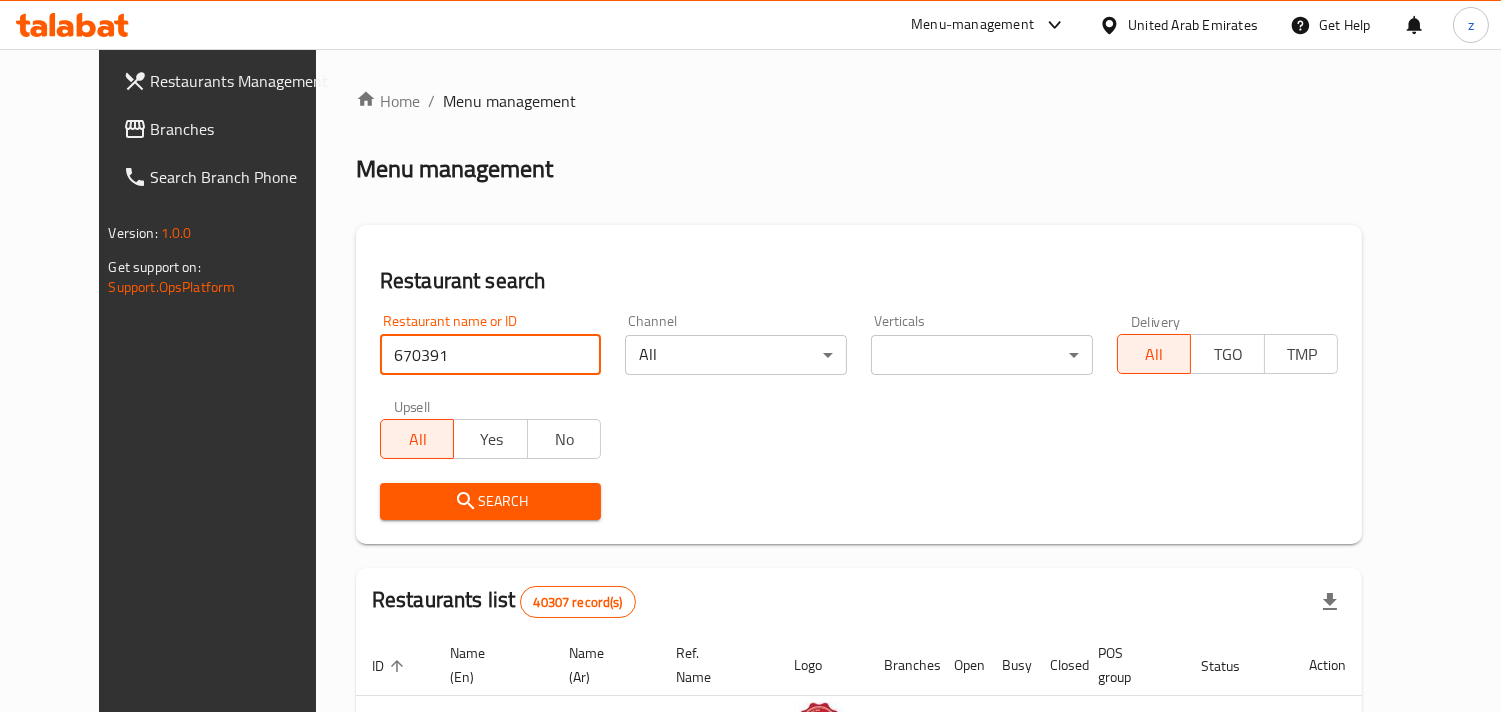 type on "670391" 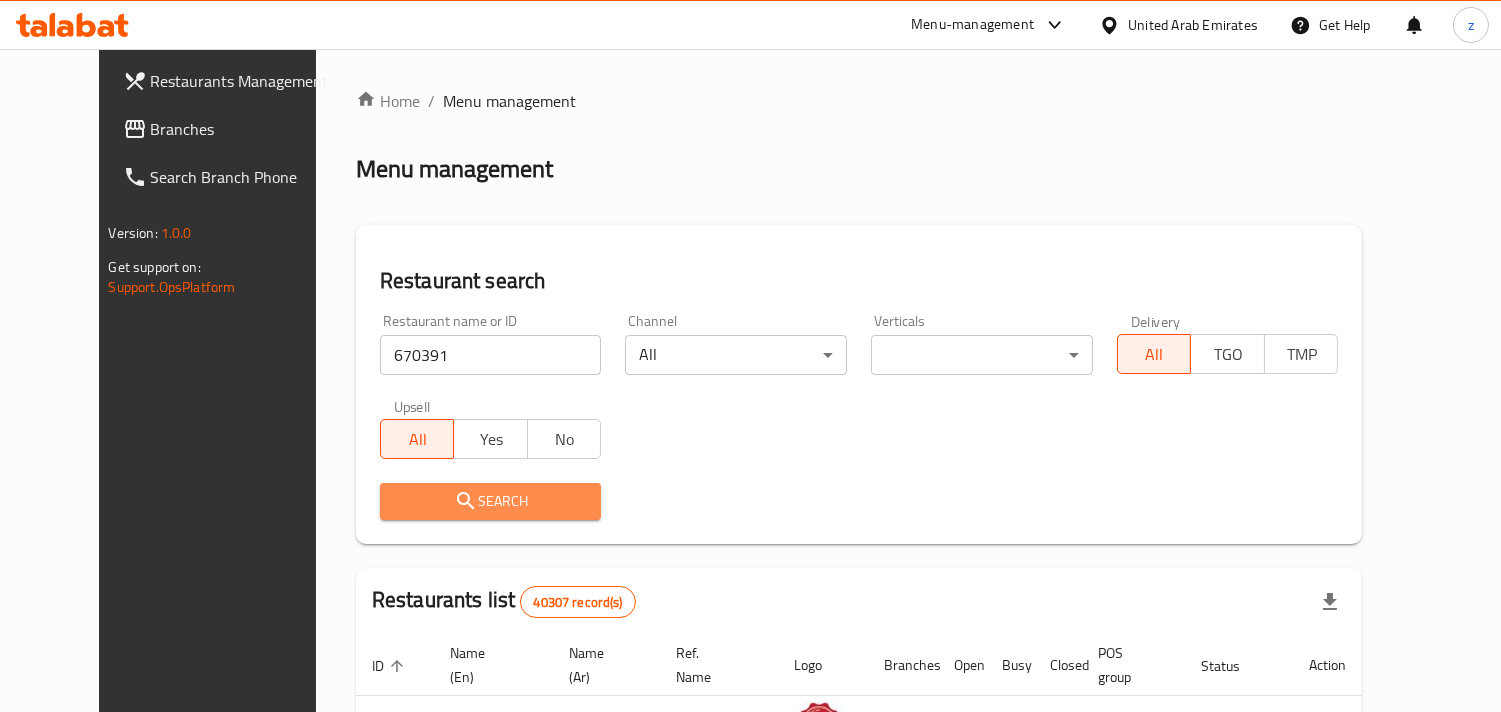 click 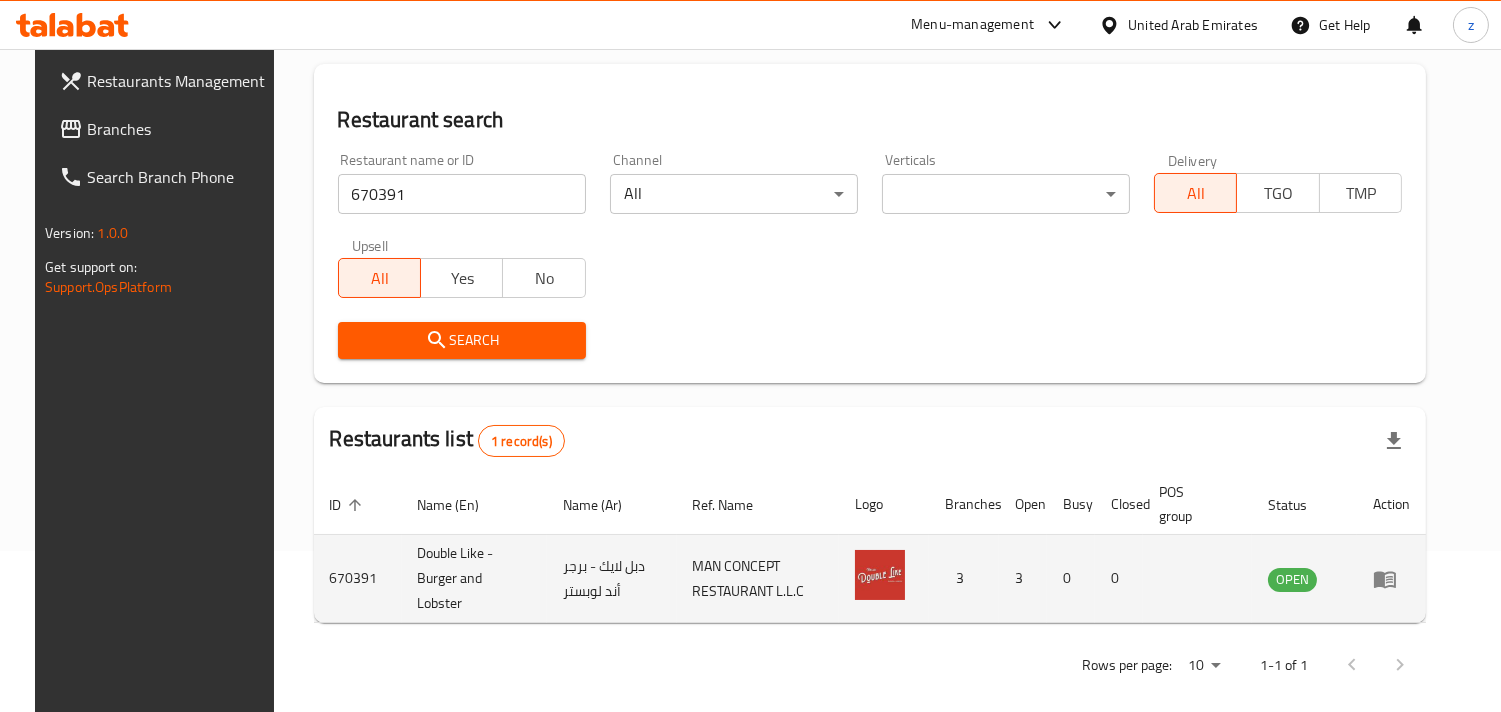 scroll, scrollTop: 163, scrollLeft: 0, axis: vertical 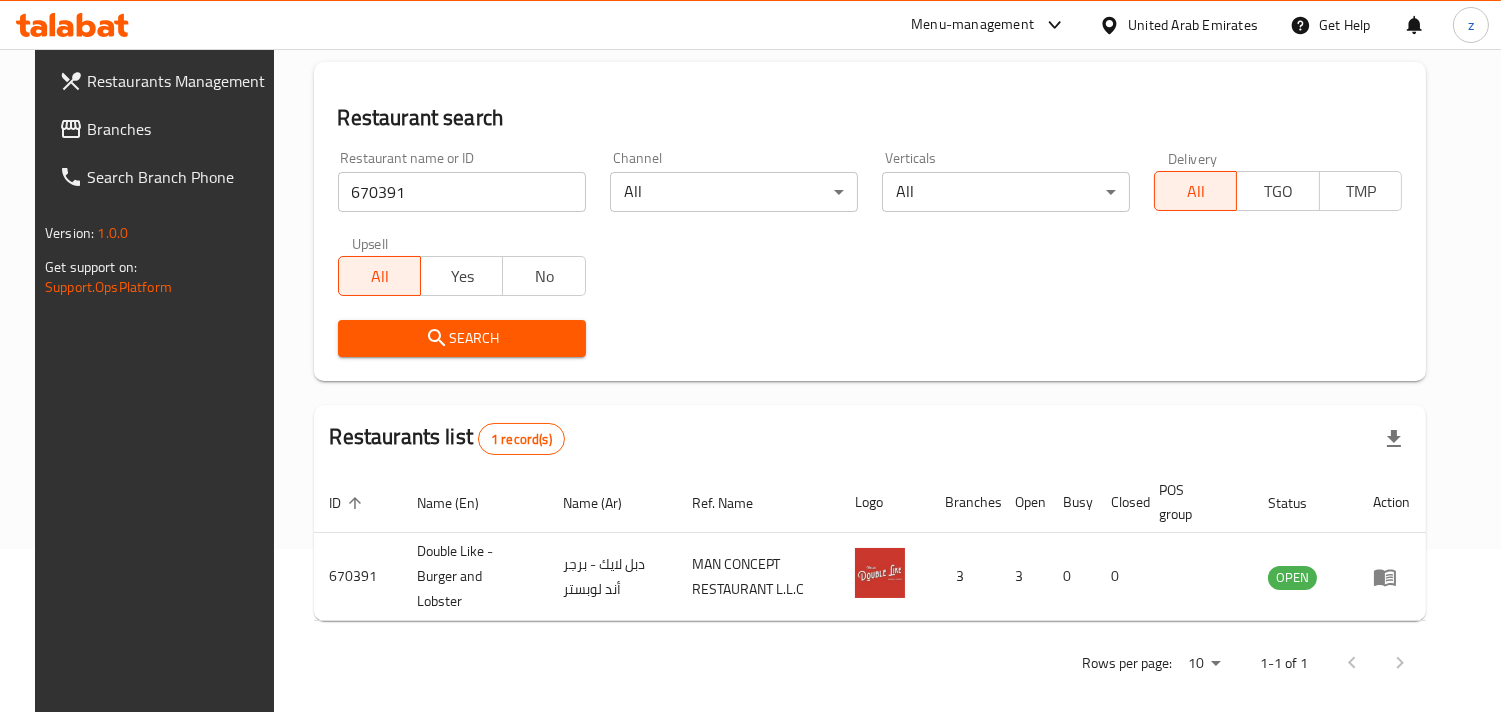 click on "Branches" at bounding box center (178, 129) 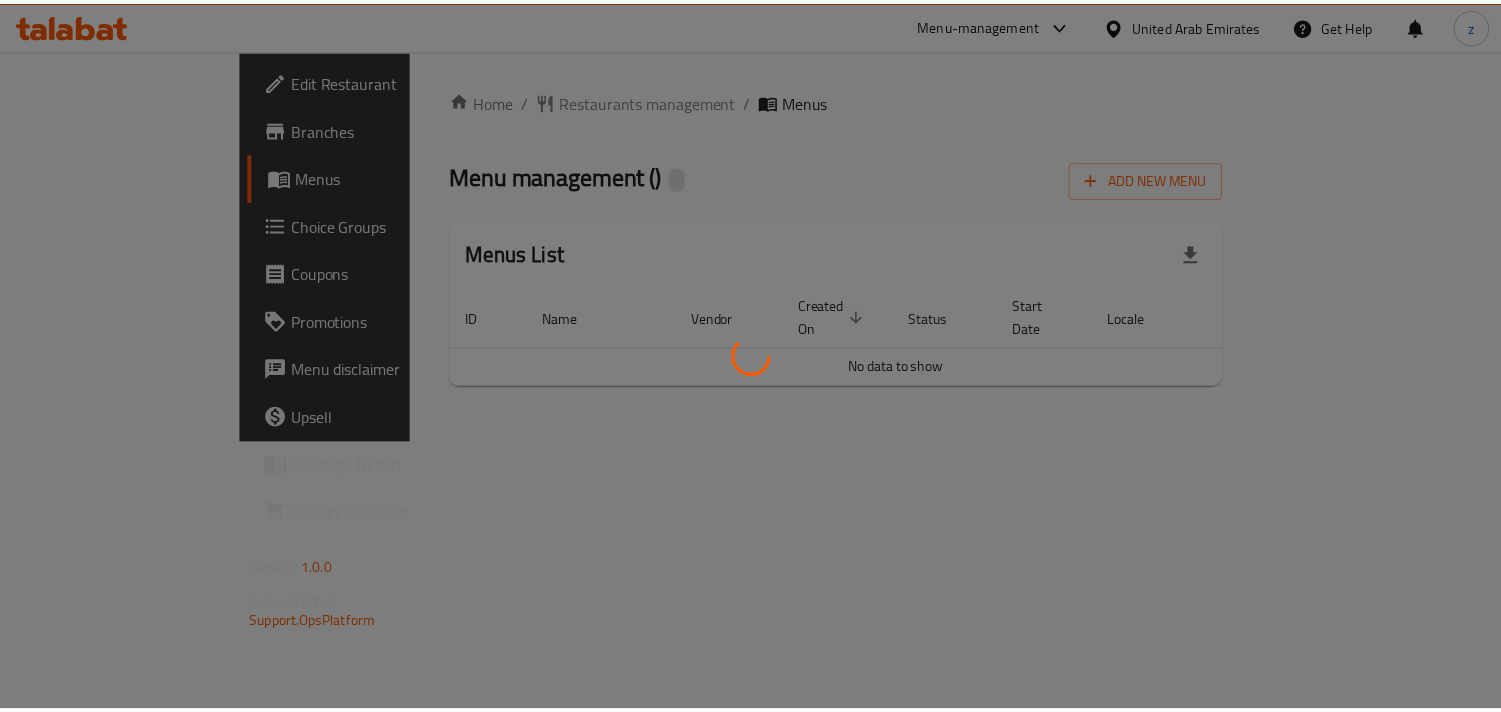 scroll, scrollTop: 0, scrollLeft: 0, axis: both 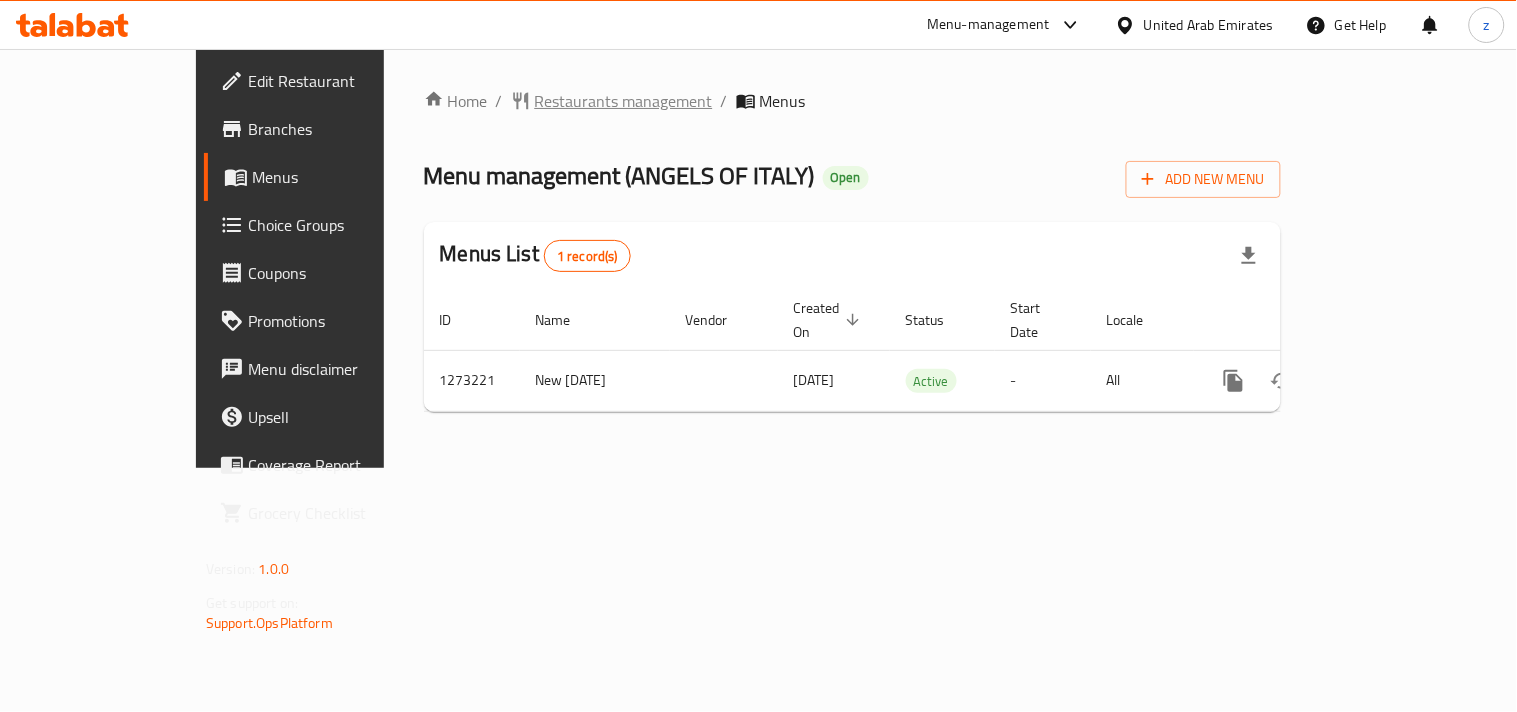 click on "Restaurants management" at bounding box center (624, 101) 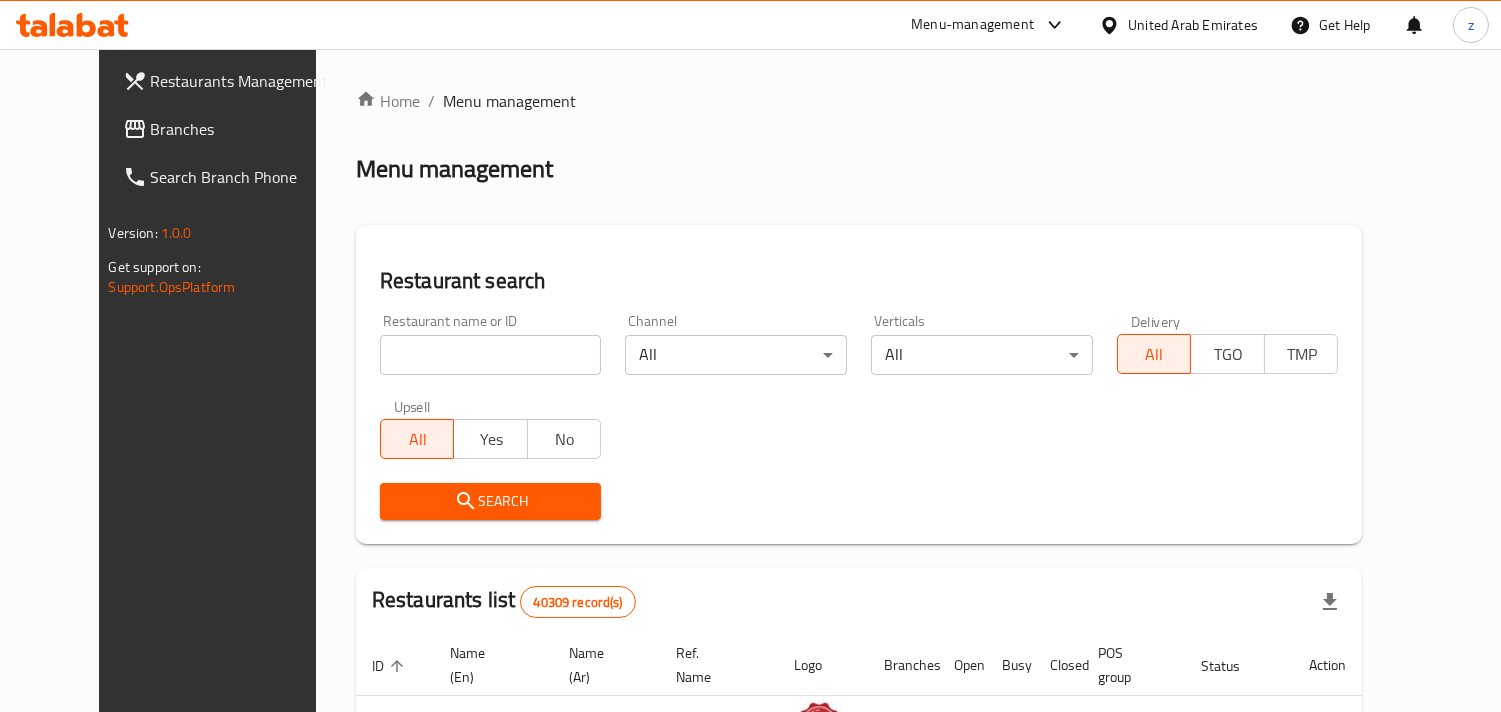 click on "Branches" at bounding box center [242, 129] 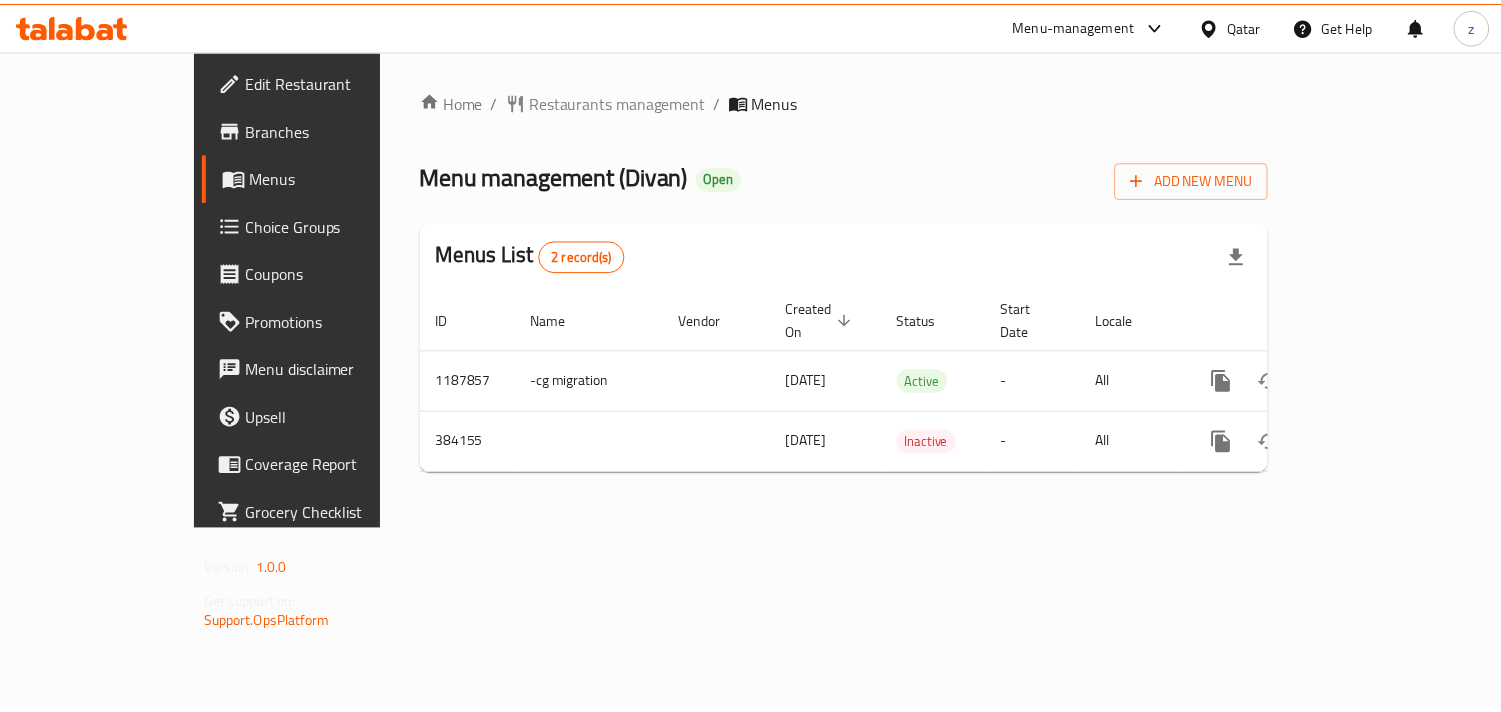 scroll, scrollTop: 0, scrollLeft: 0, axis: both 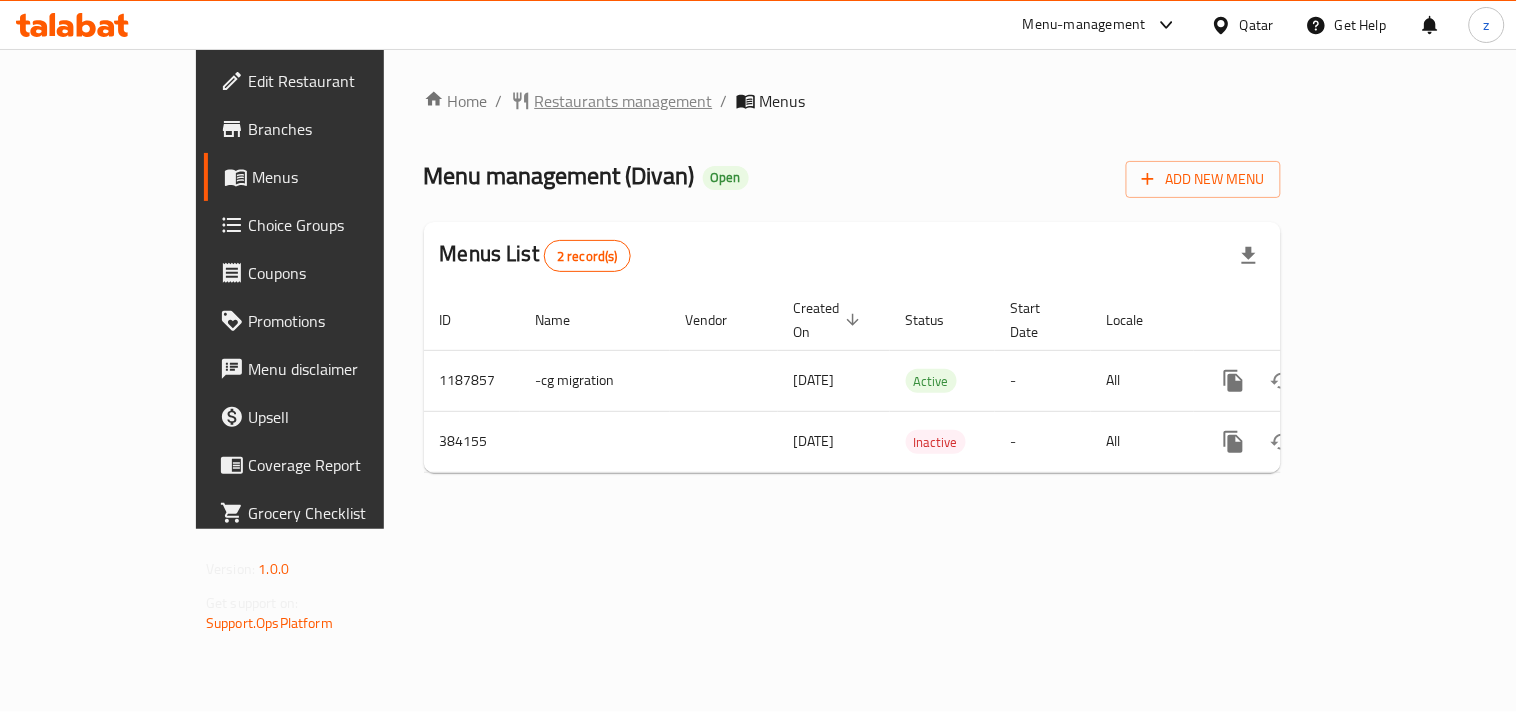 click on "Restaurants management" at bounding box center (624, 101) 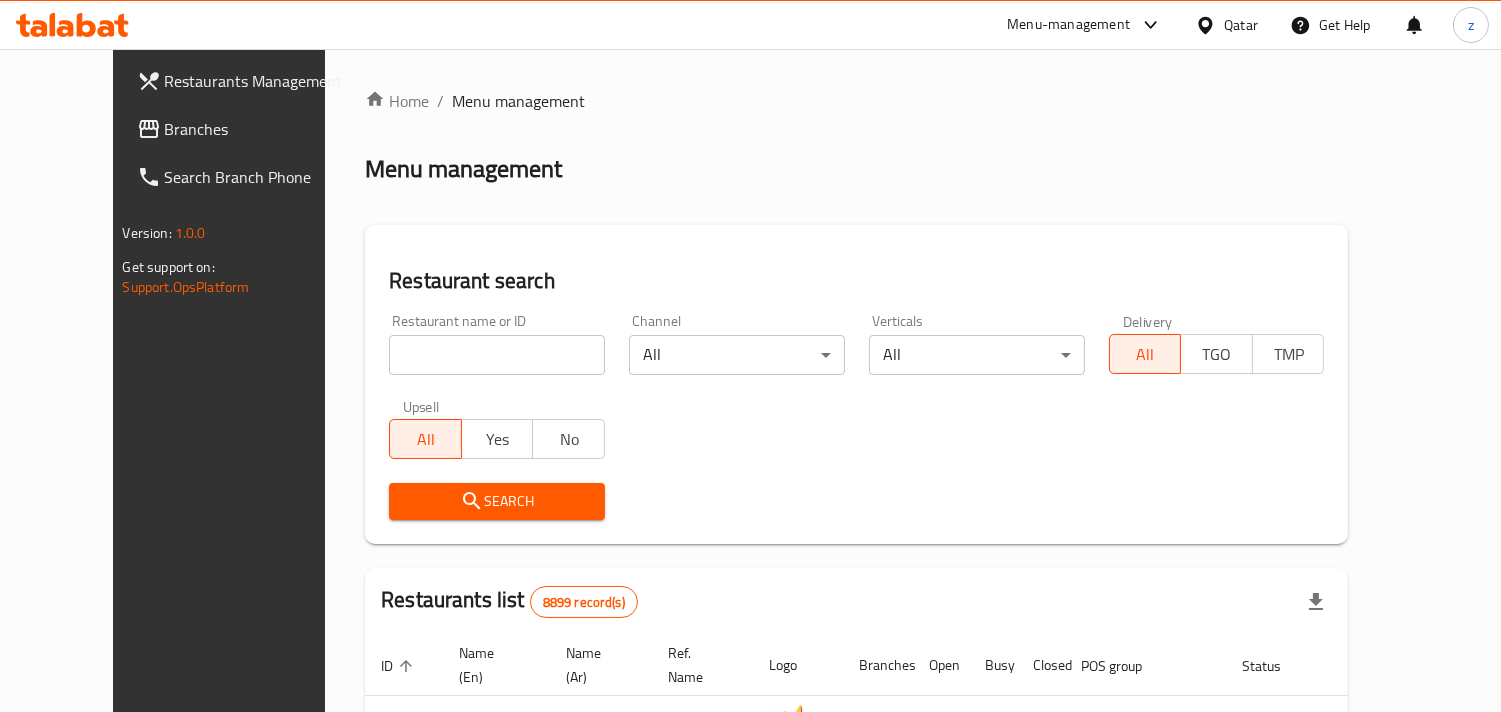 click on "Branches" at bounding box center [256, 129] 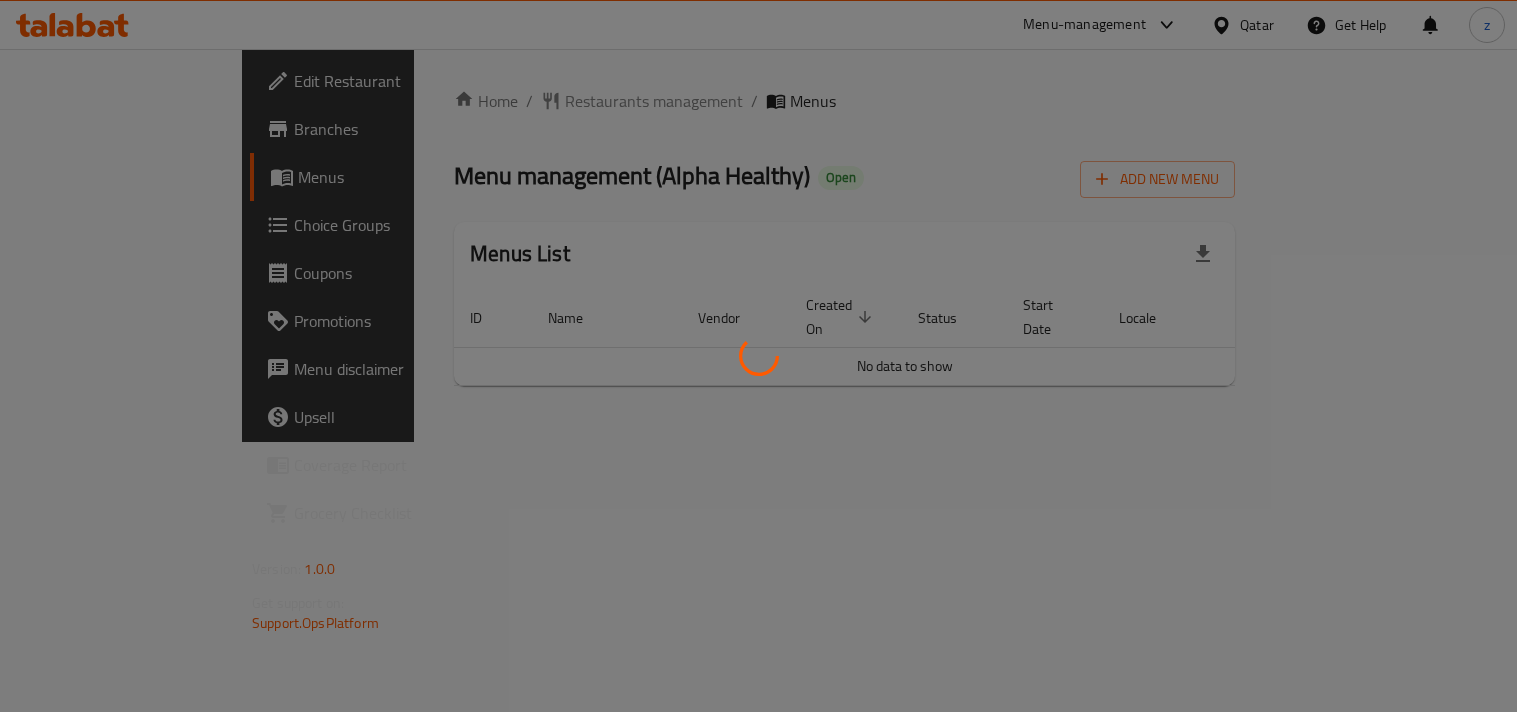 scroll, scrollTop: 0, scrollLeft: 0, axis: both 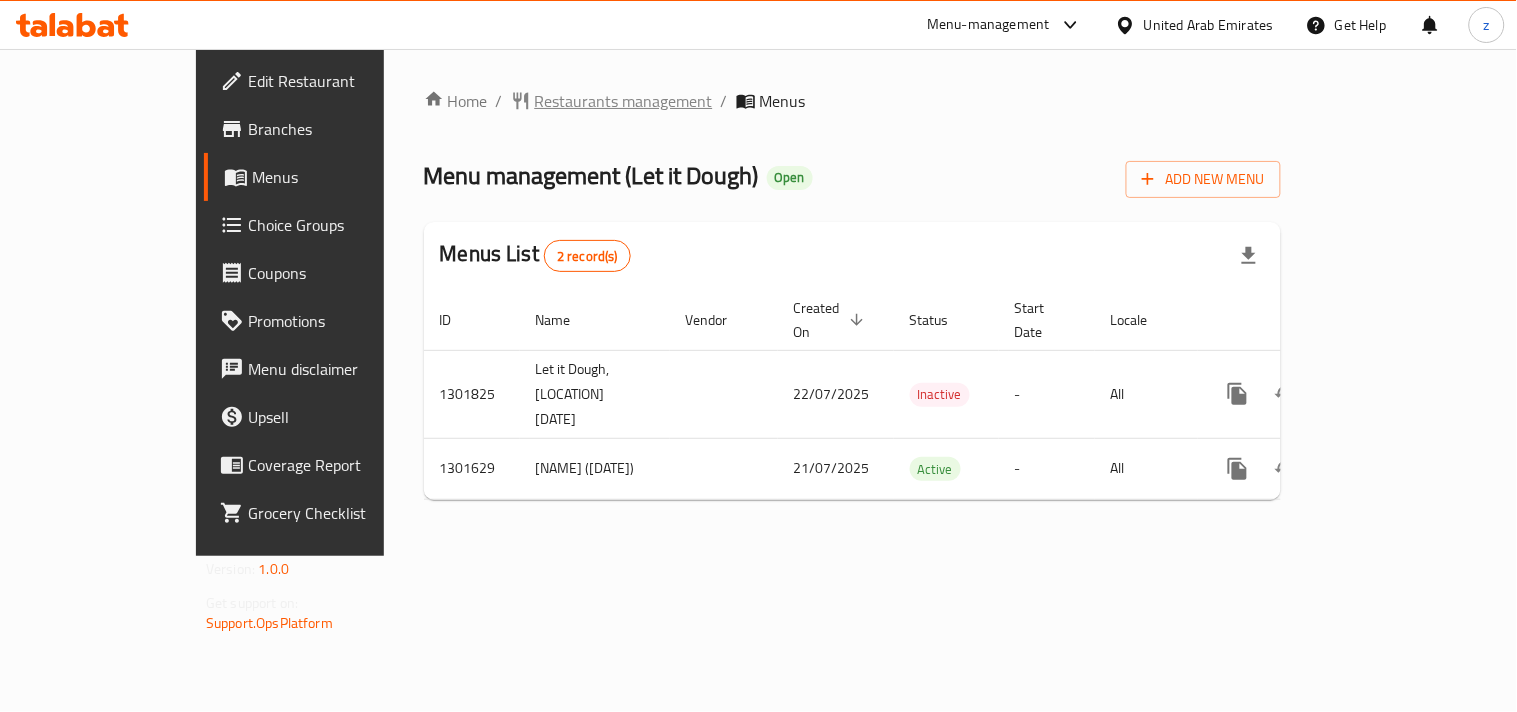 click on "Restaurants management" at bounding box center (624, 101) 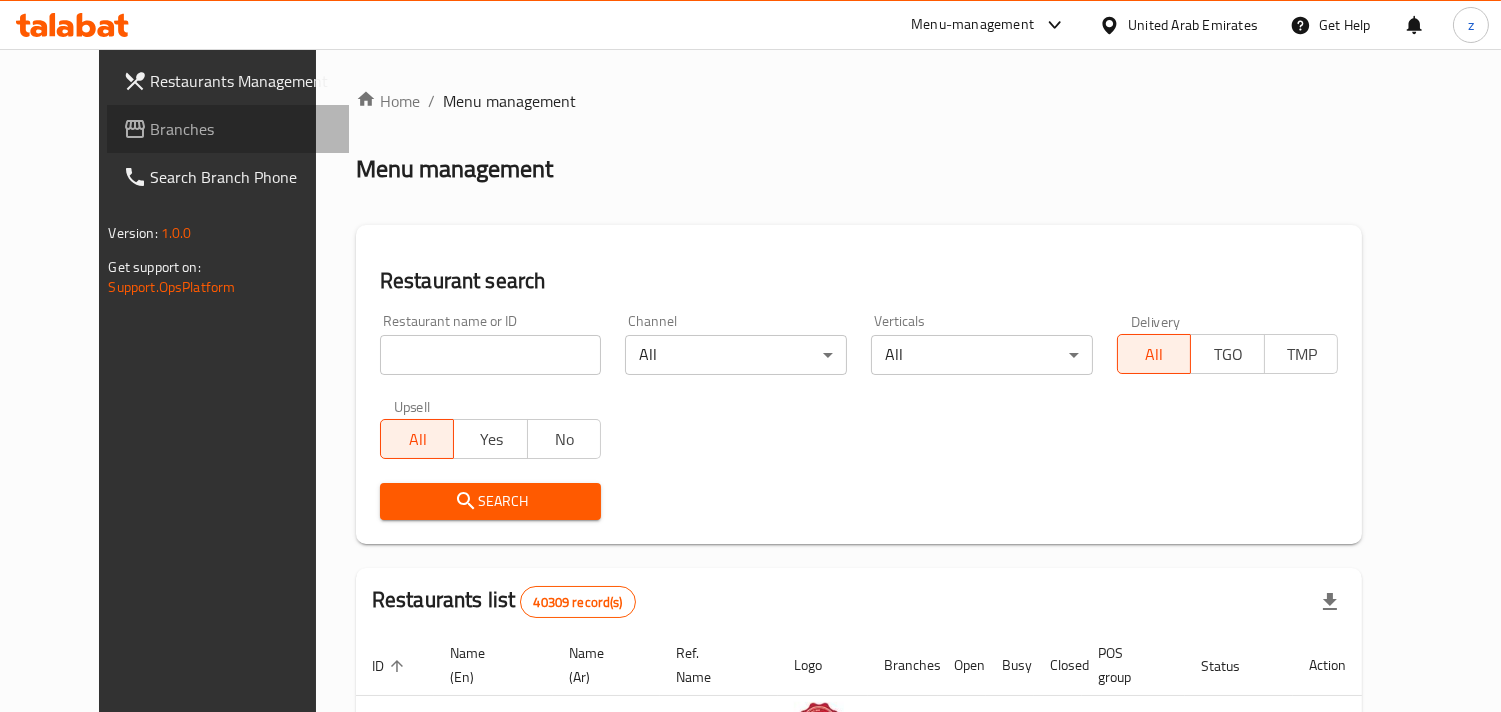 click on "Branches" at bounding box center (242, 129) 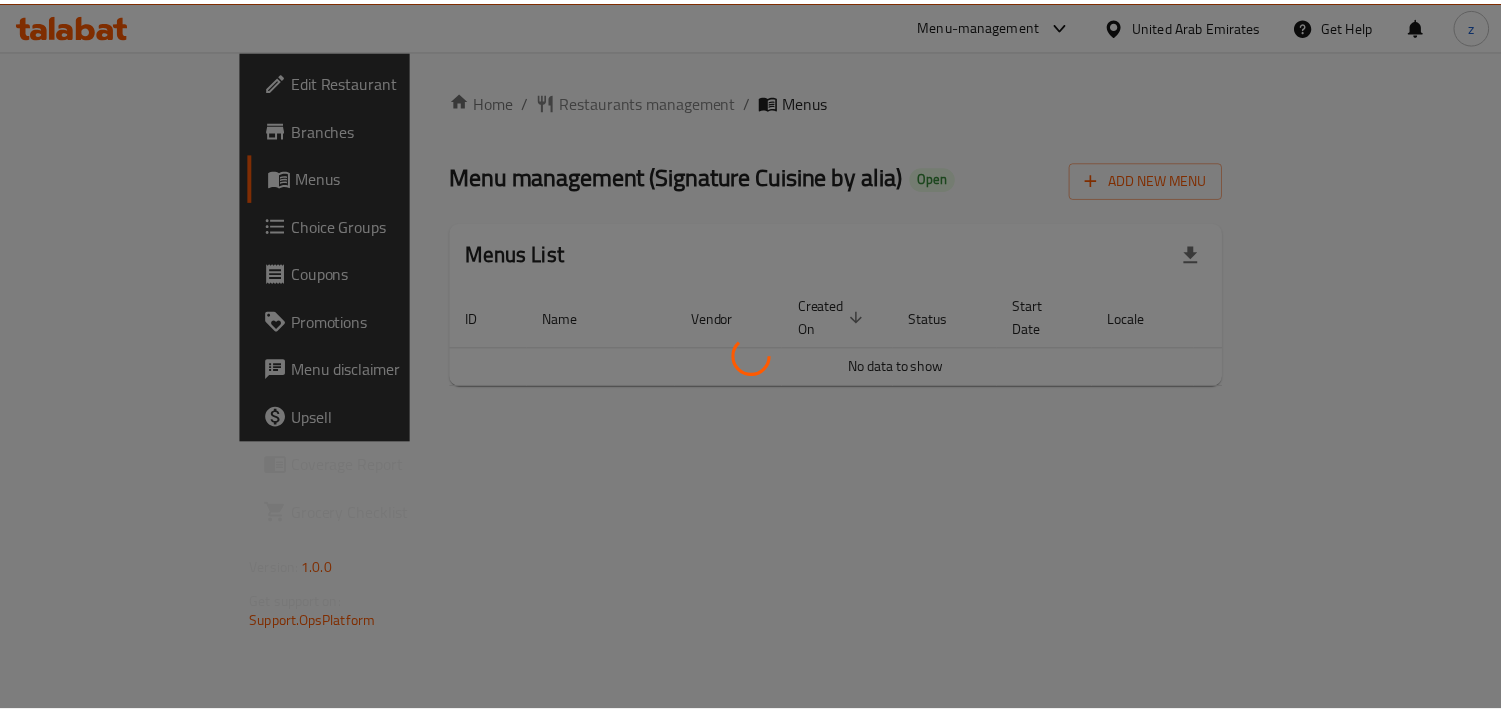scroll, scrollTop: 0, scrollLeft: 0, axis: both 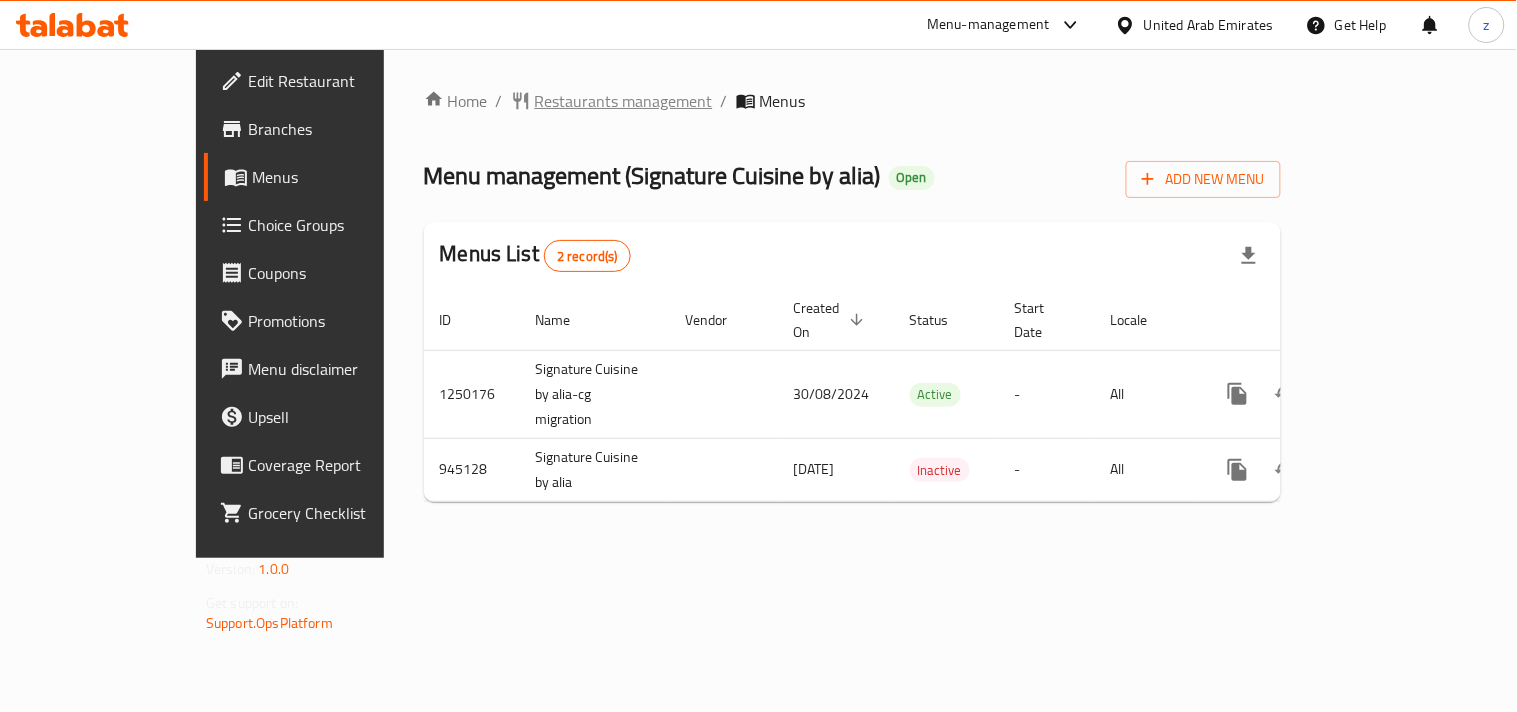click on "Restaurants management" at bounding box center (624, 101) 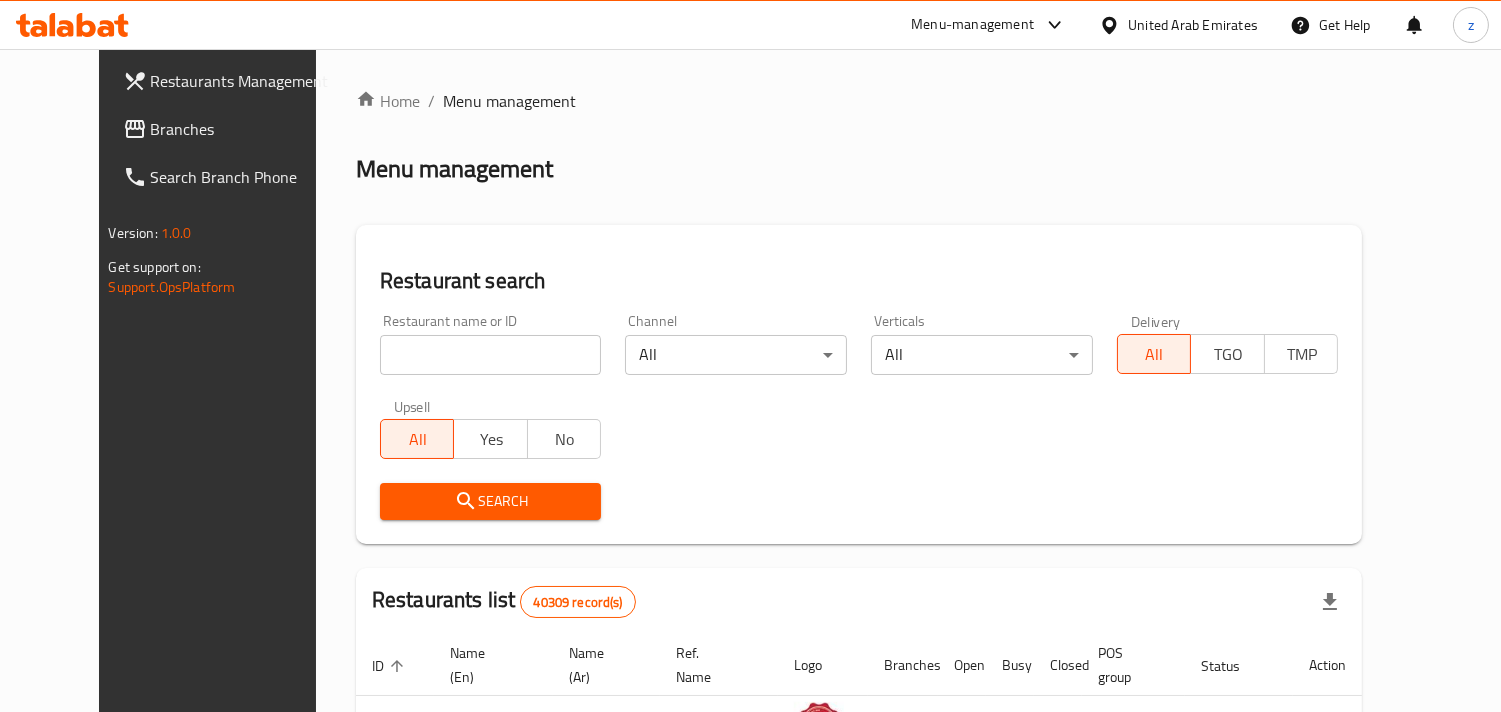 click on "Branches" at bounding box center [242, 129] 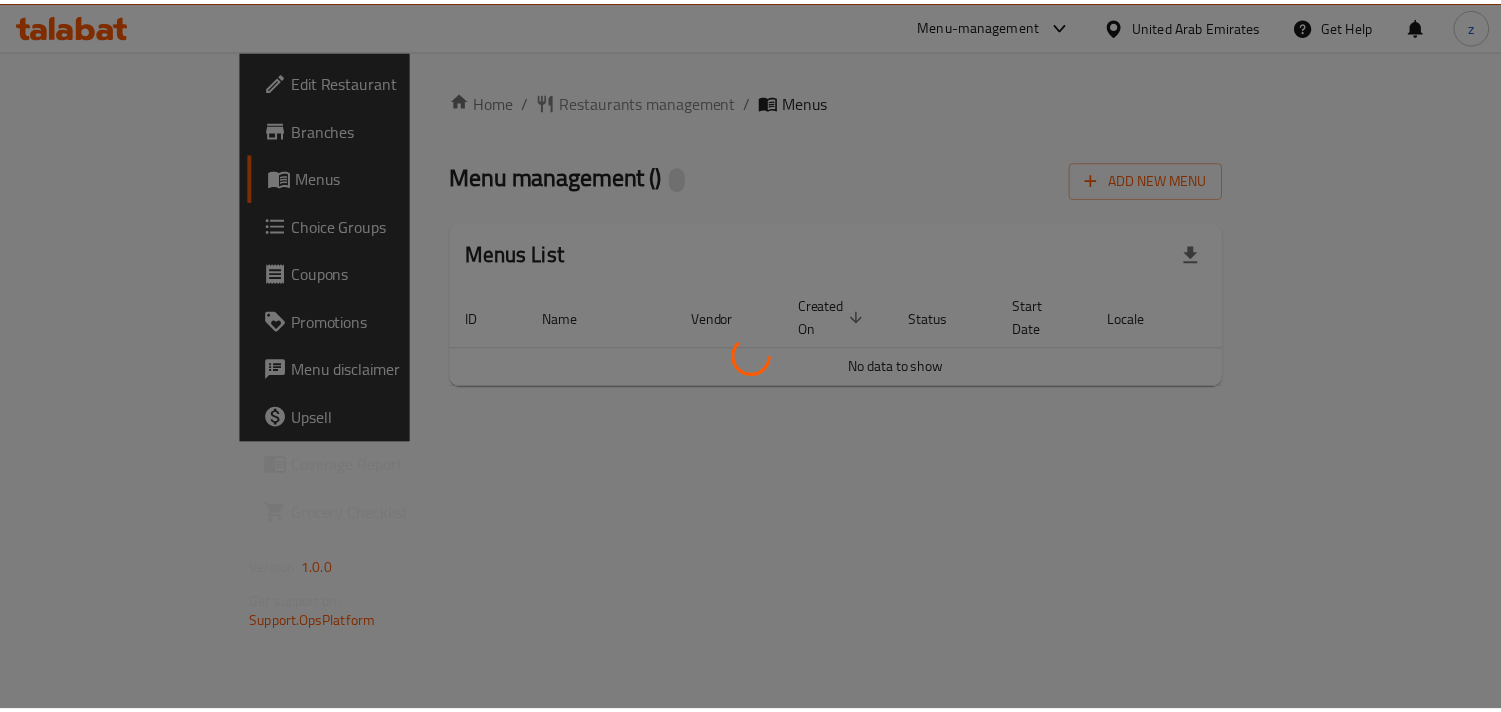 scroll, scrollTop: 0, scrollLeft: 0, axis: both 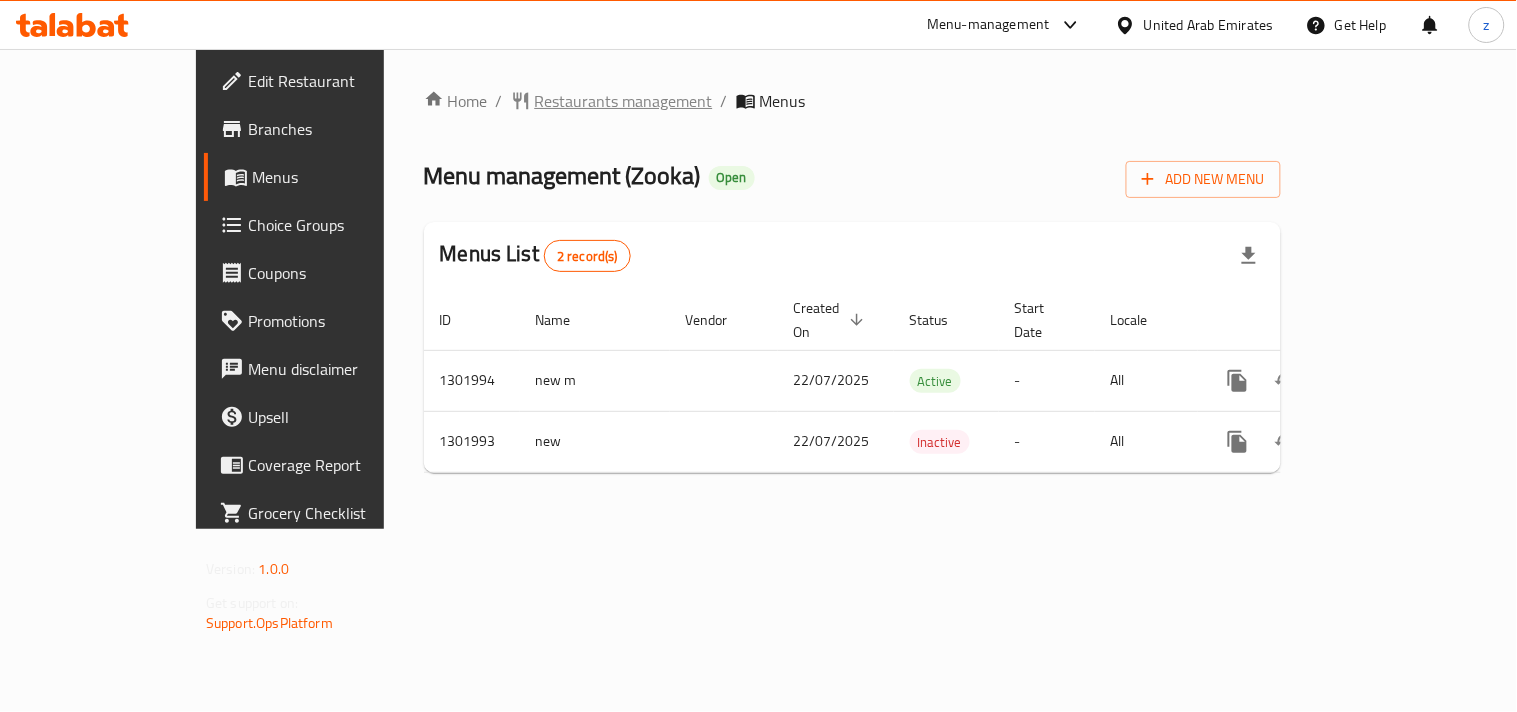 click on "Restaurants management" at bounding box center [624, 101] 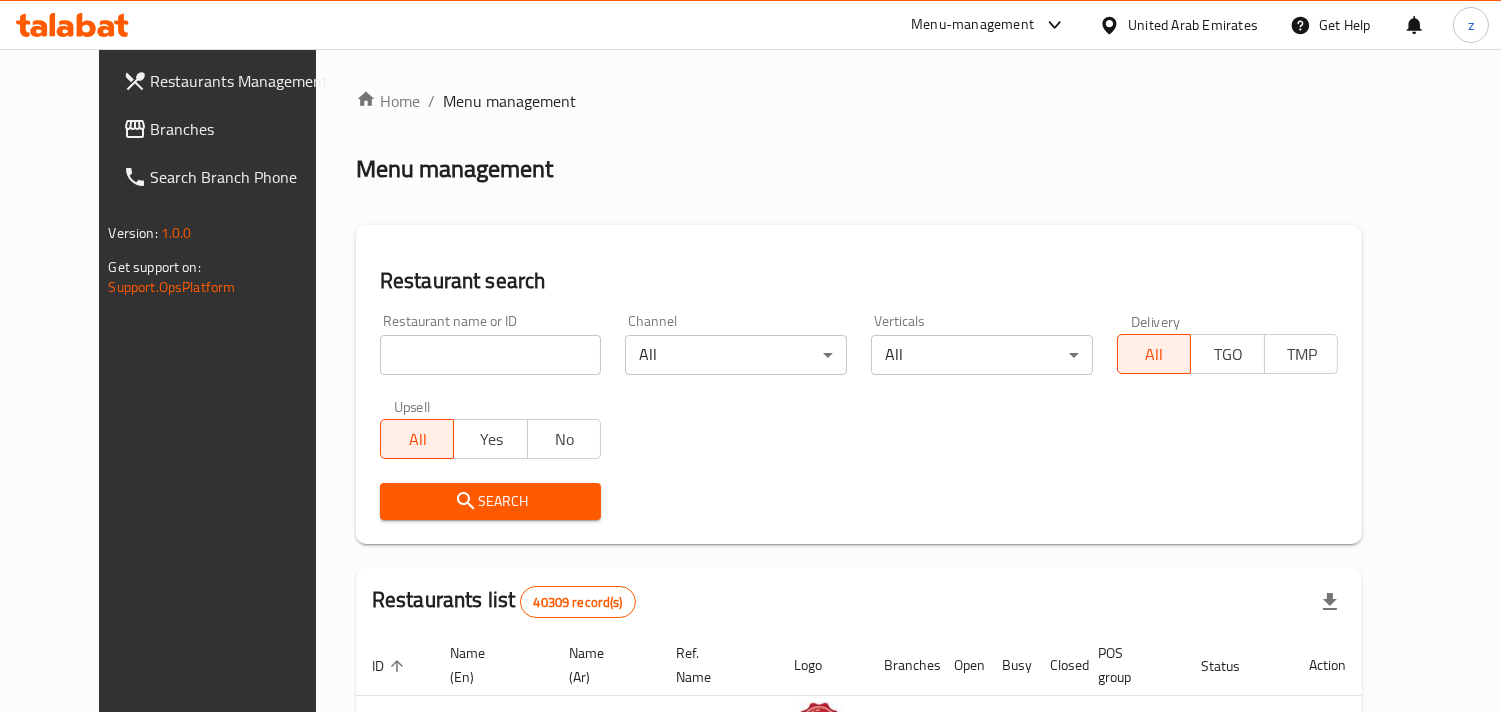 click on "Branches" at bounding box center [242, 129] 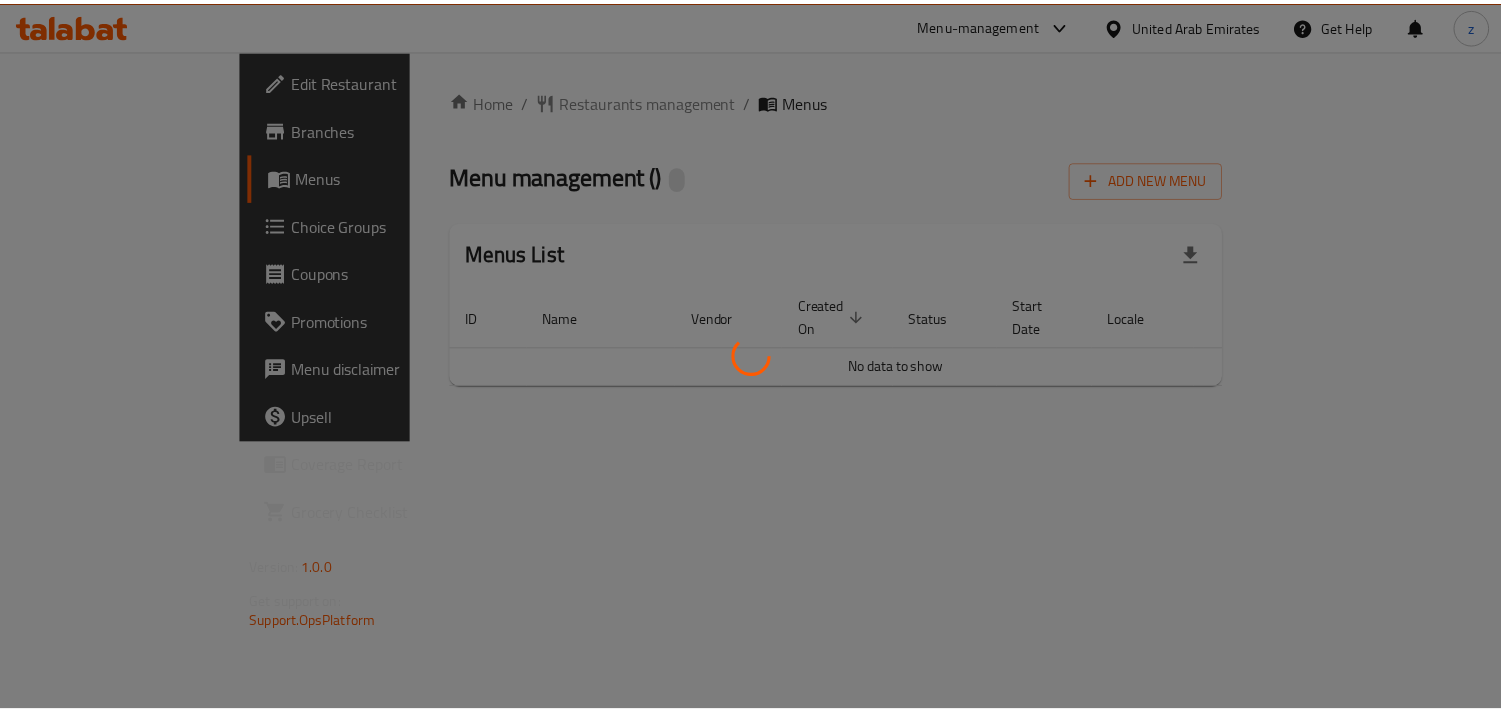 scroll, scrollTop: 0, scrollLeft: 0, axis: both 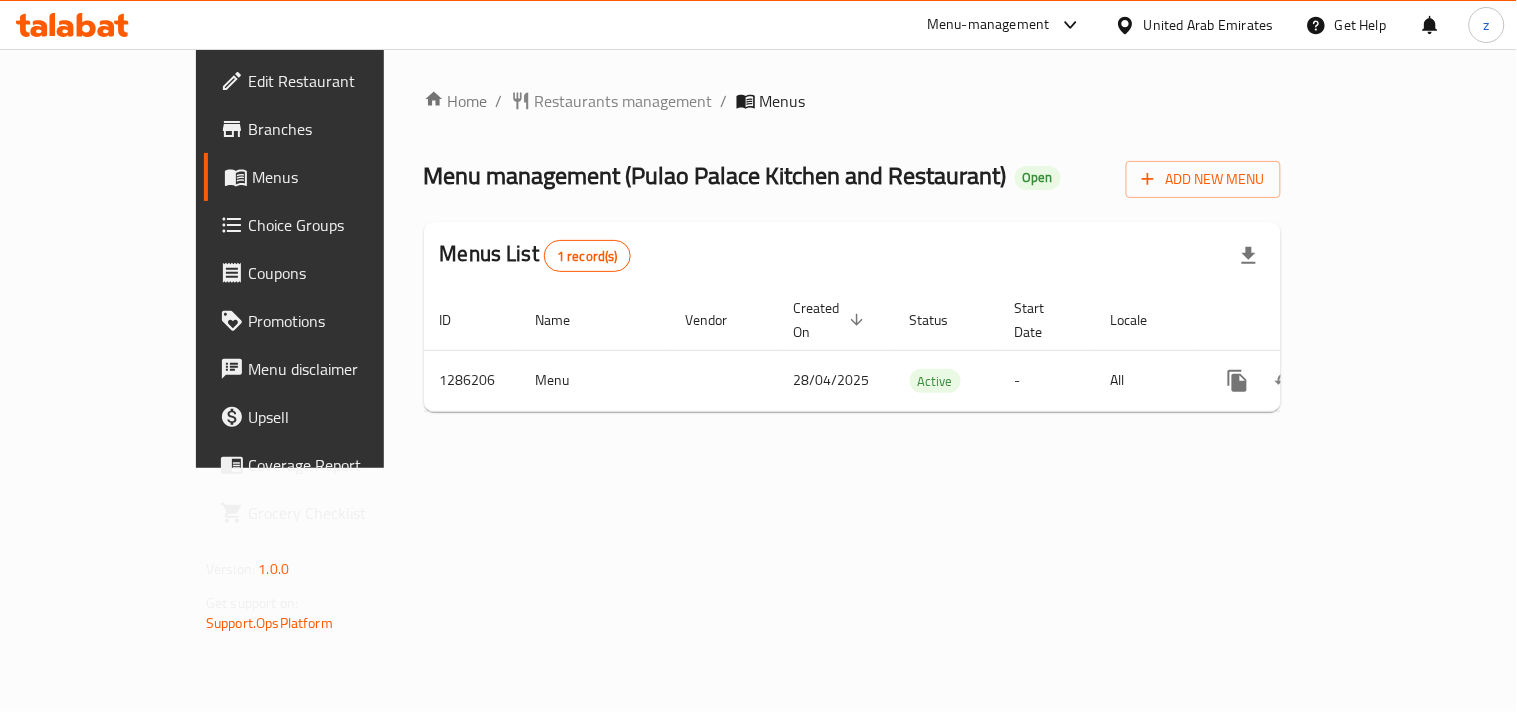 click on "Home / Restaurants management / Menus Menu management ( [BRAND] )  Open Add New Menu Menus List   1 record(s) ID Name Vendor Created On sorted descending Status Start Date Locale Actions 1286206 Menu 28/04/2025 Active - All" at bounding box center [852, 258] 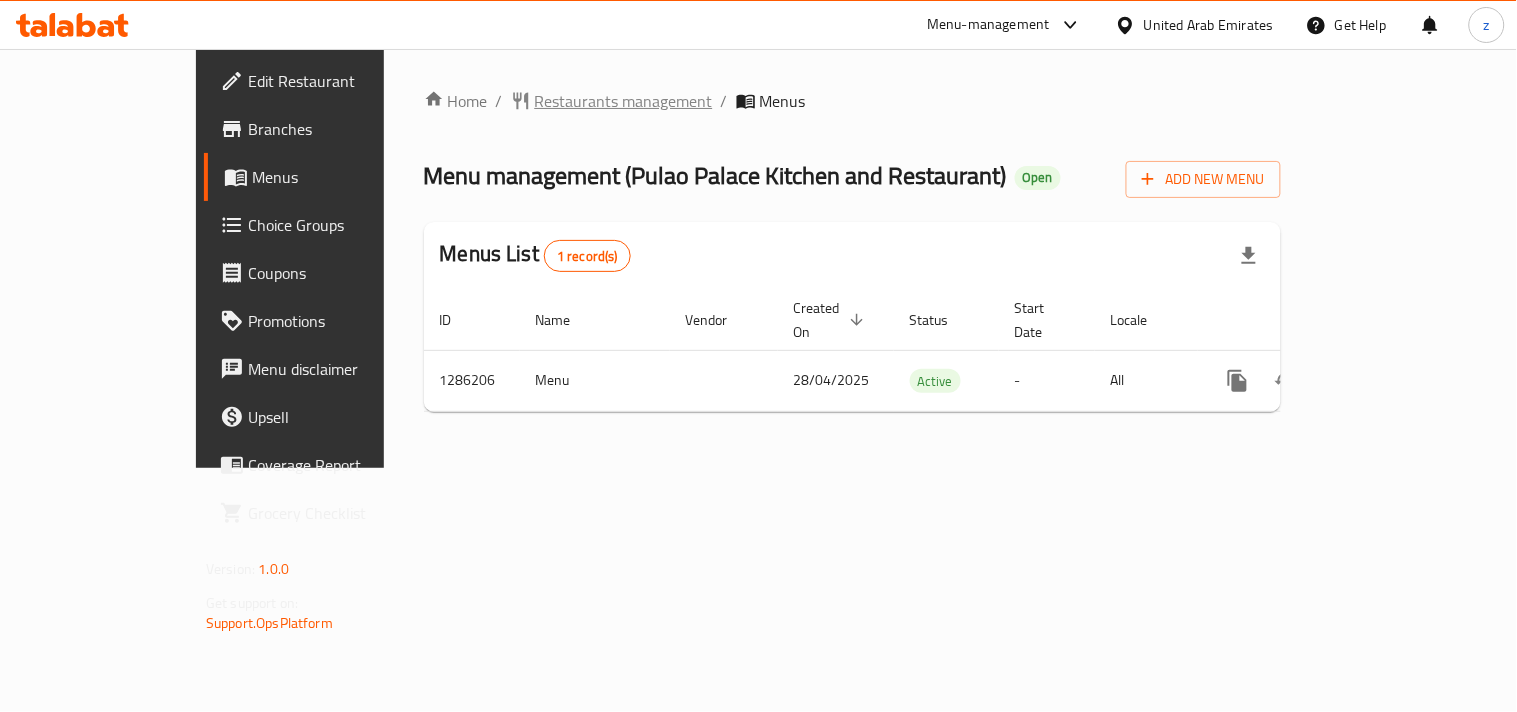 click on "Restaurants management" at bounding box center (624, 101) 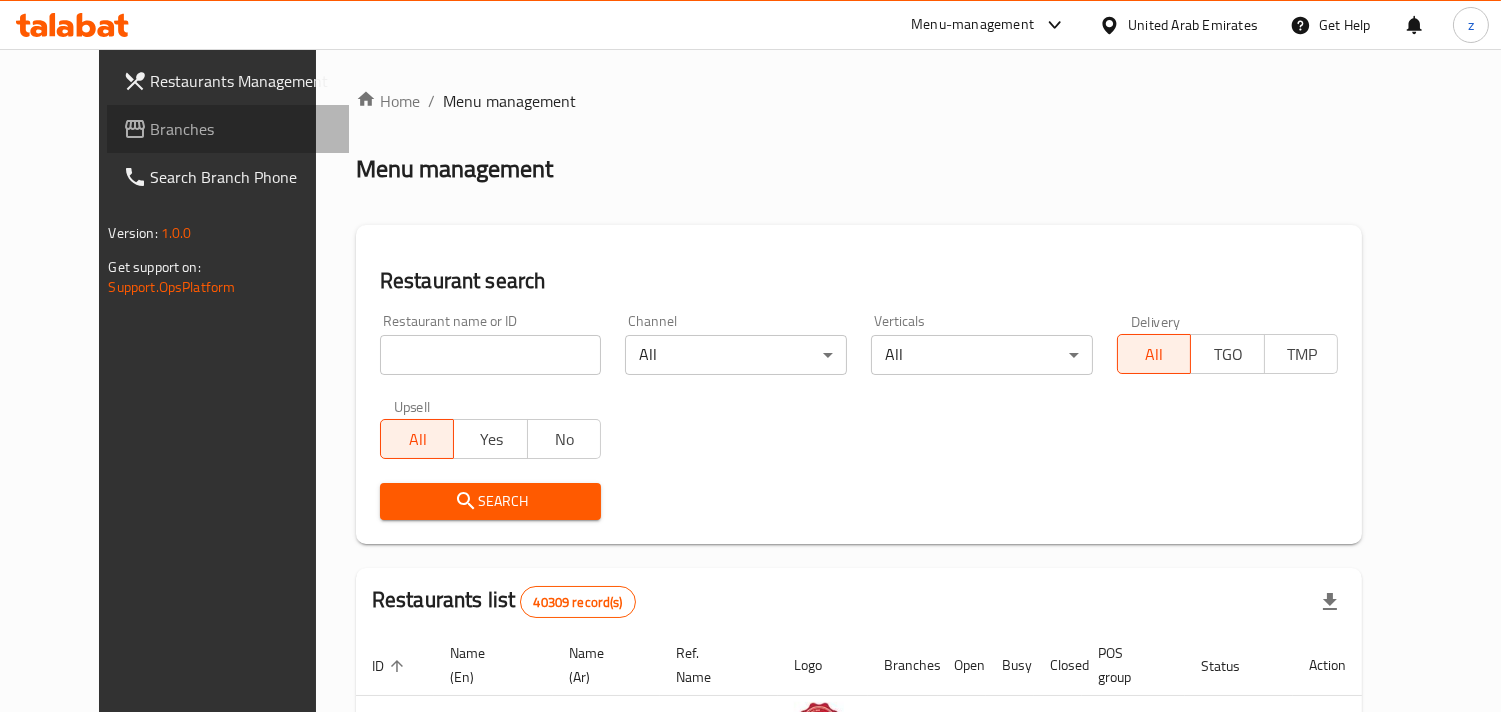 click on "Branches" at bounding box center [242, 129] 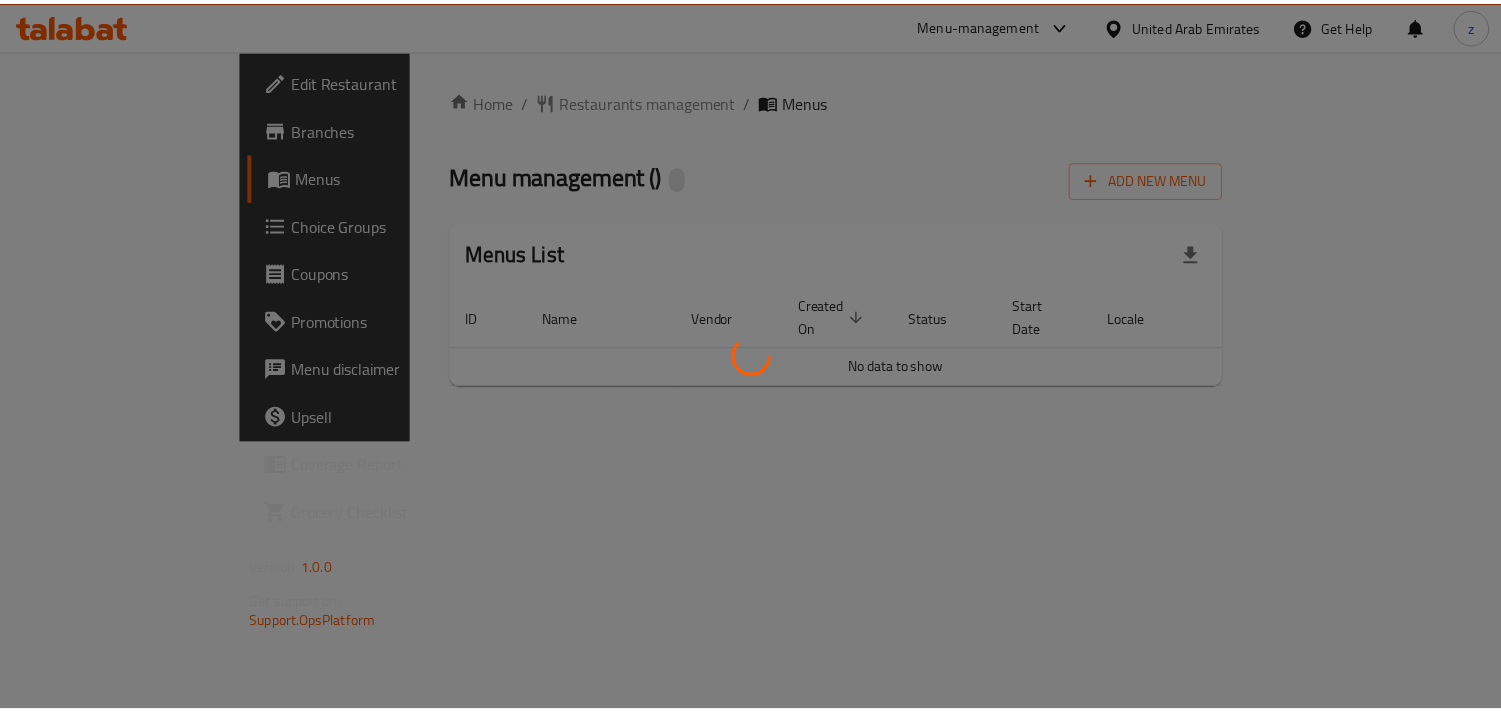 scroll, scrollTop: 0, scrollLeft: 0, axis: both 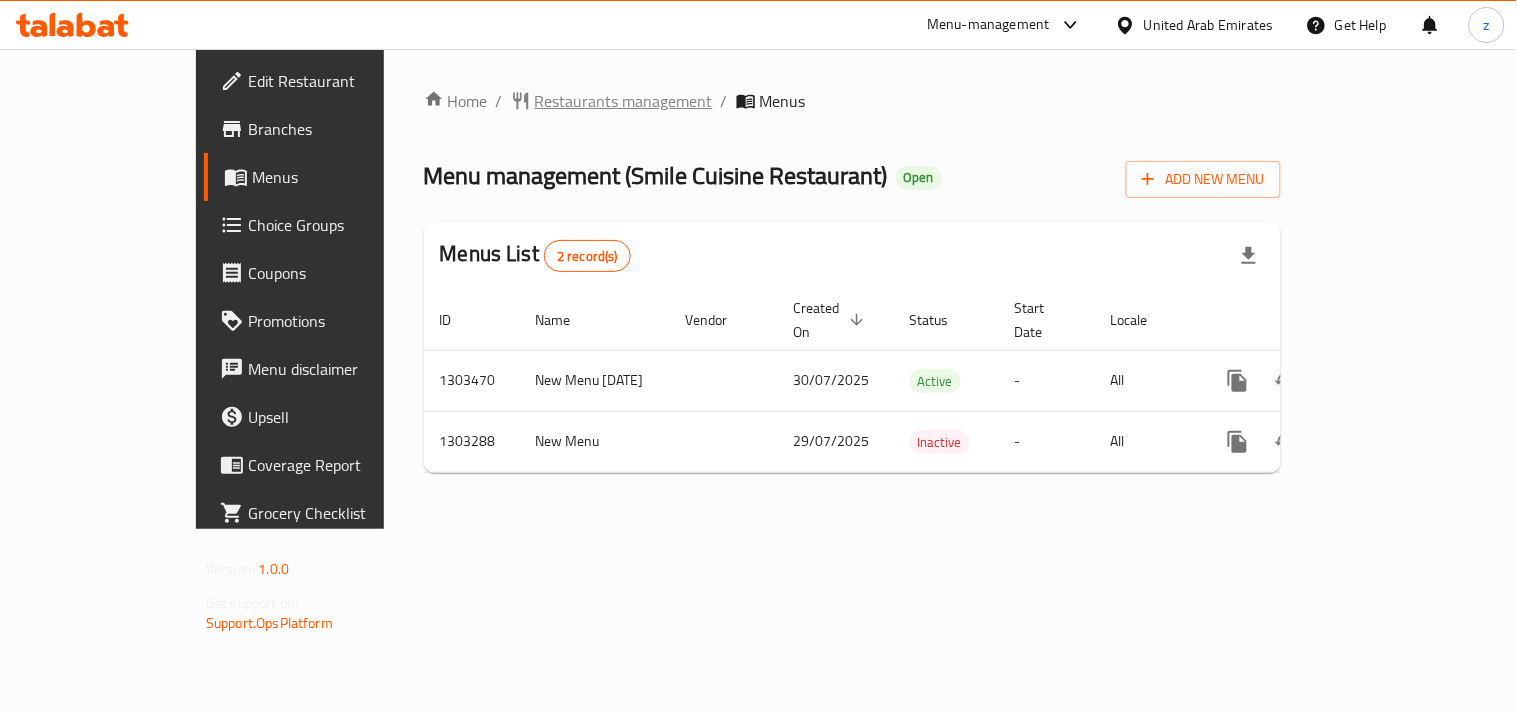 click on "Restaurants management" at bounding box center [624, 101] 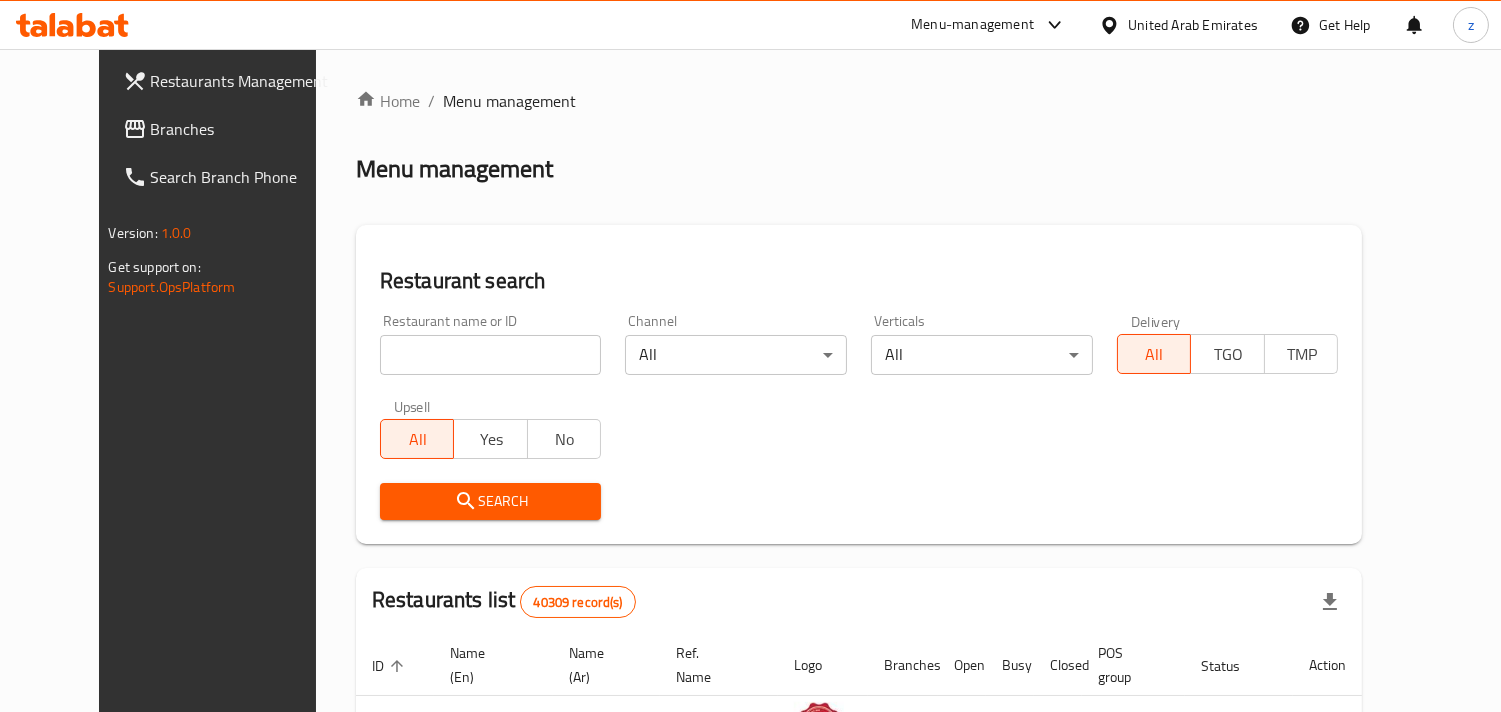 click on "Branches" at bounding box center (242, 129) 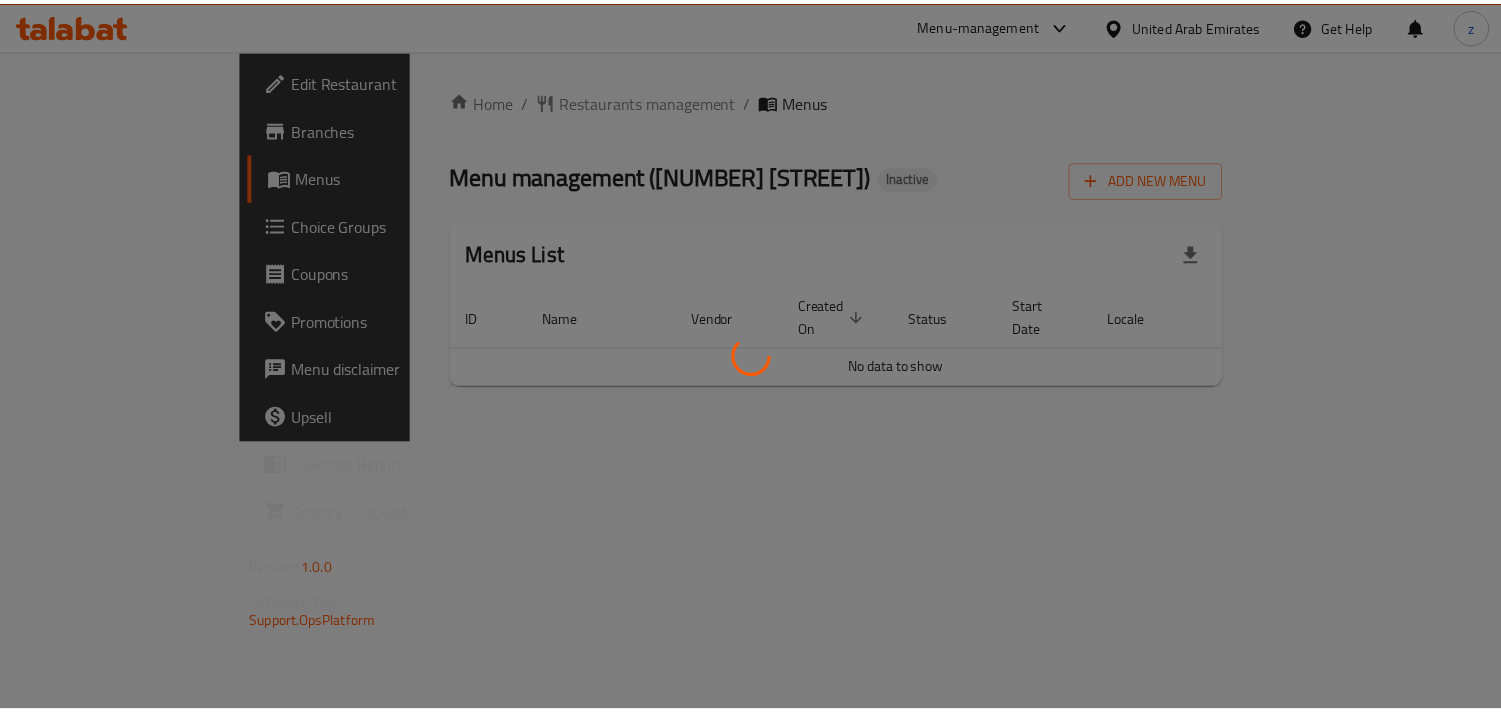 scroll, scrollTop: 0, scrollLeft: 0, axis: both 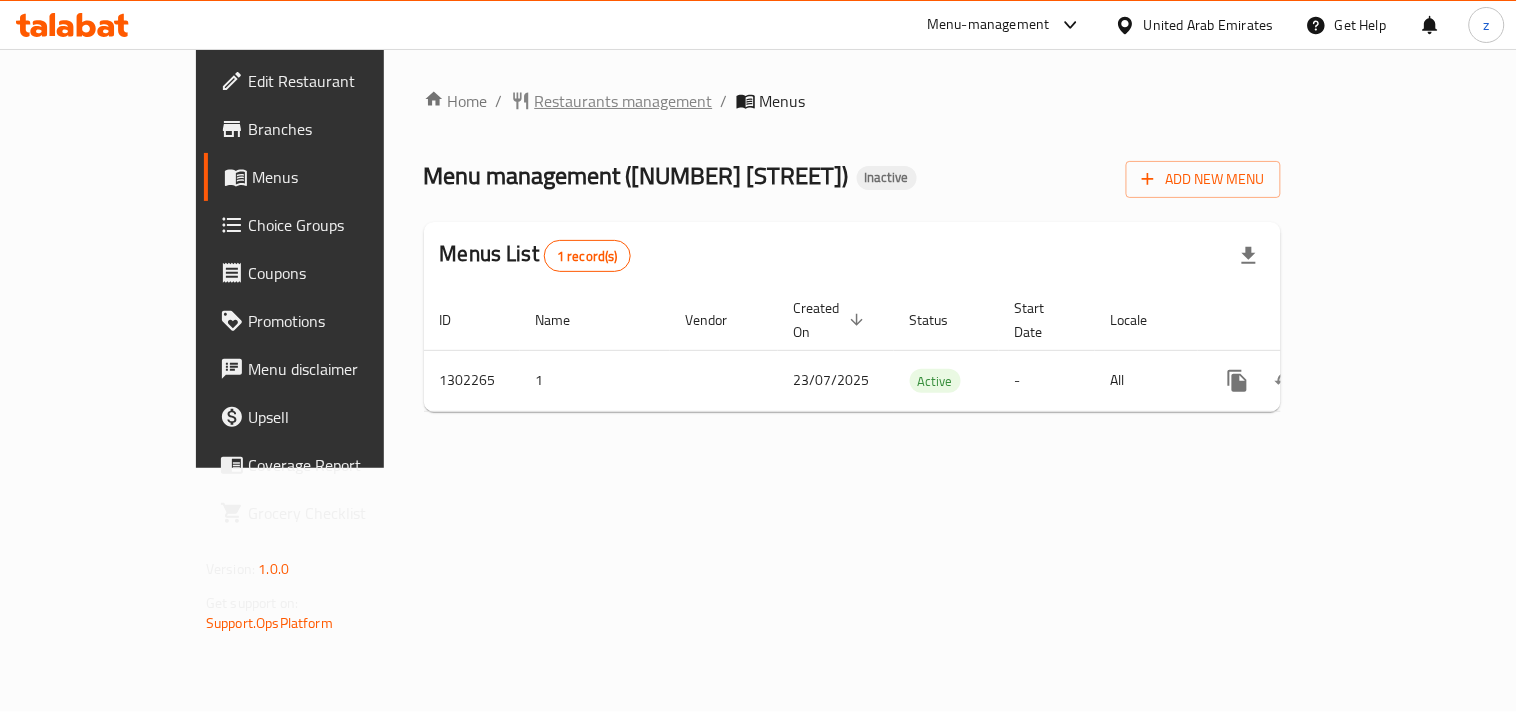 click on "Restaurants management" at bounding box center (624, 101) 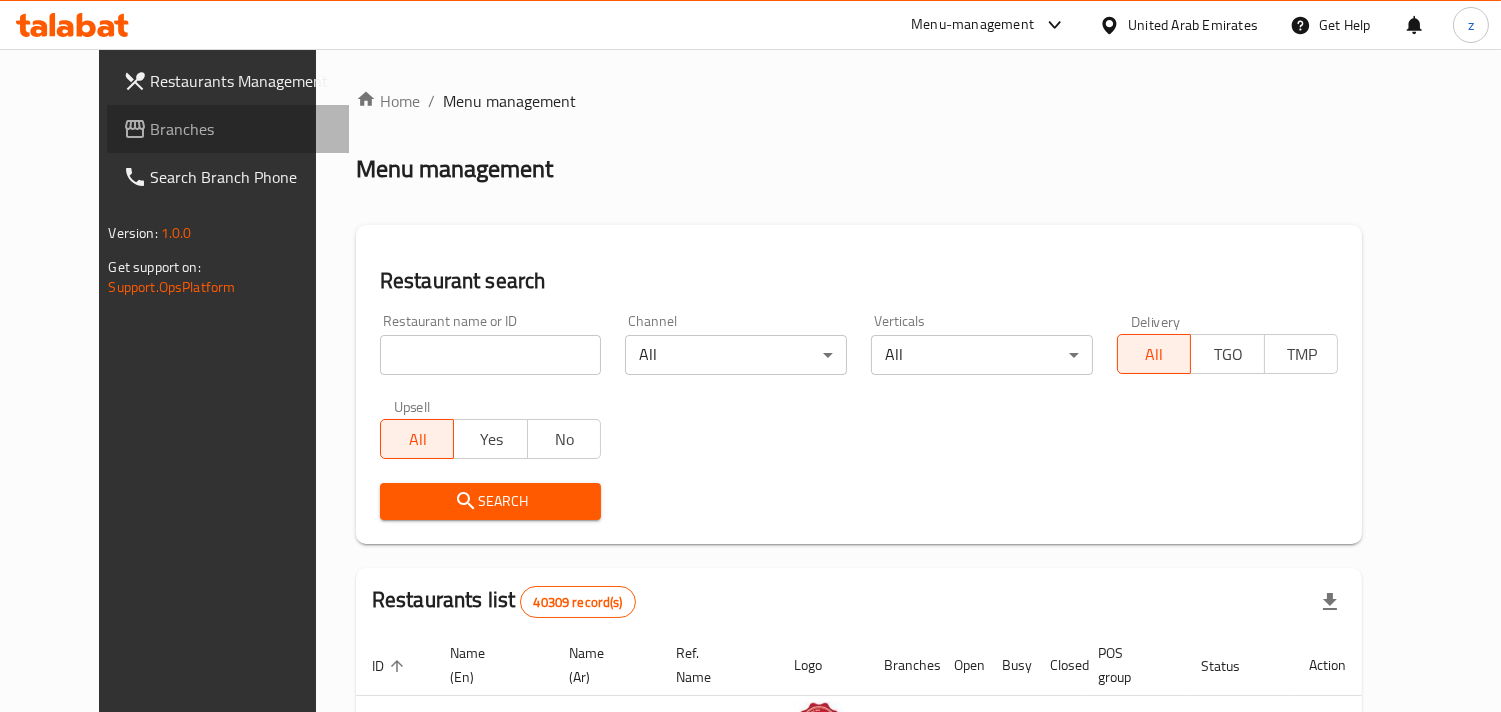 click on "Branches" at bounding box center (242, 129) 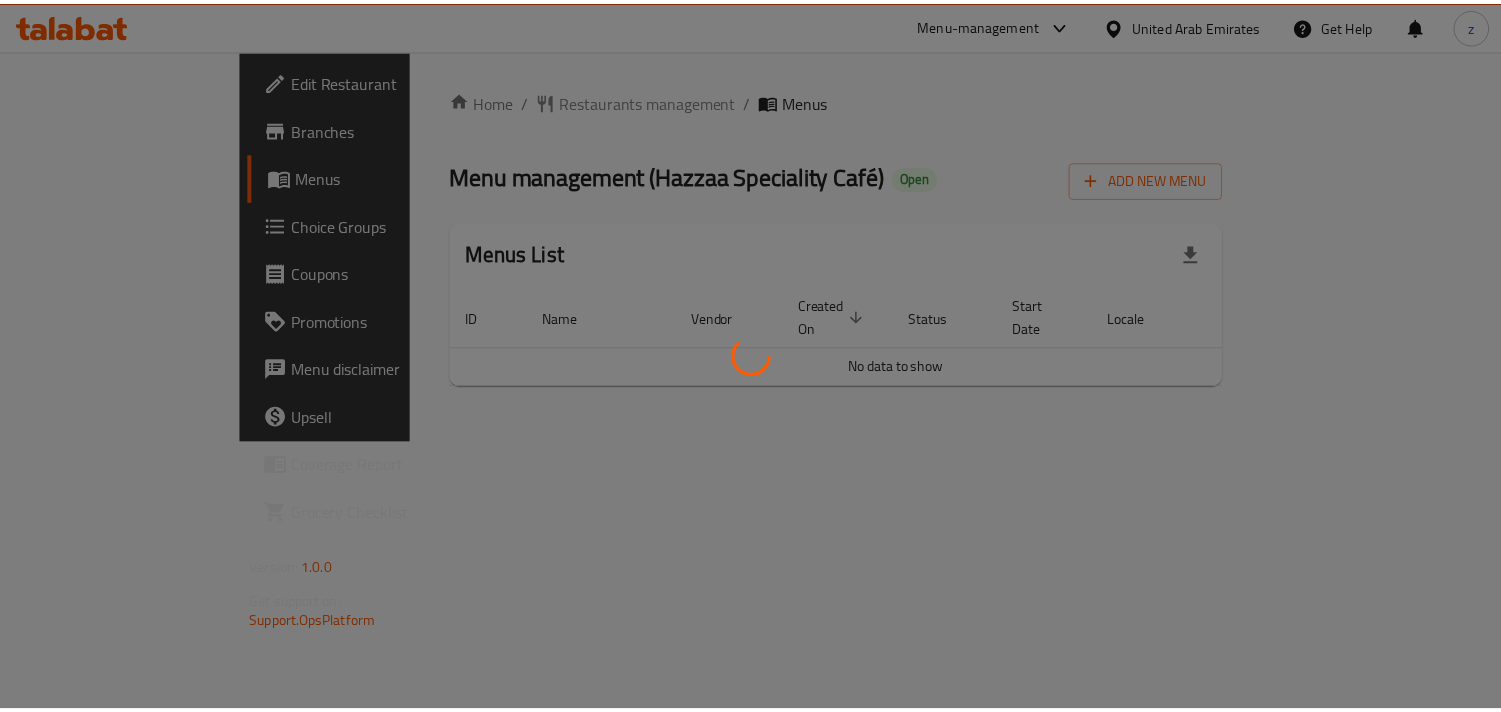 scroll, scrollTop: 0, scrollLeft: 0, axis: both 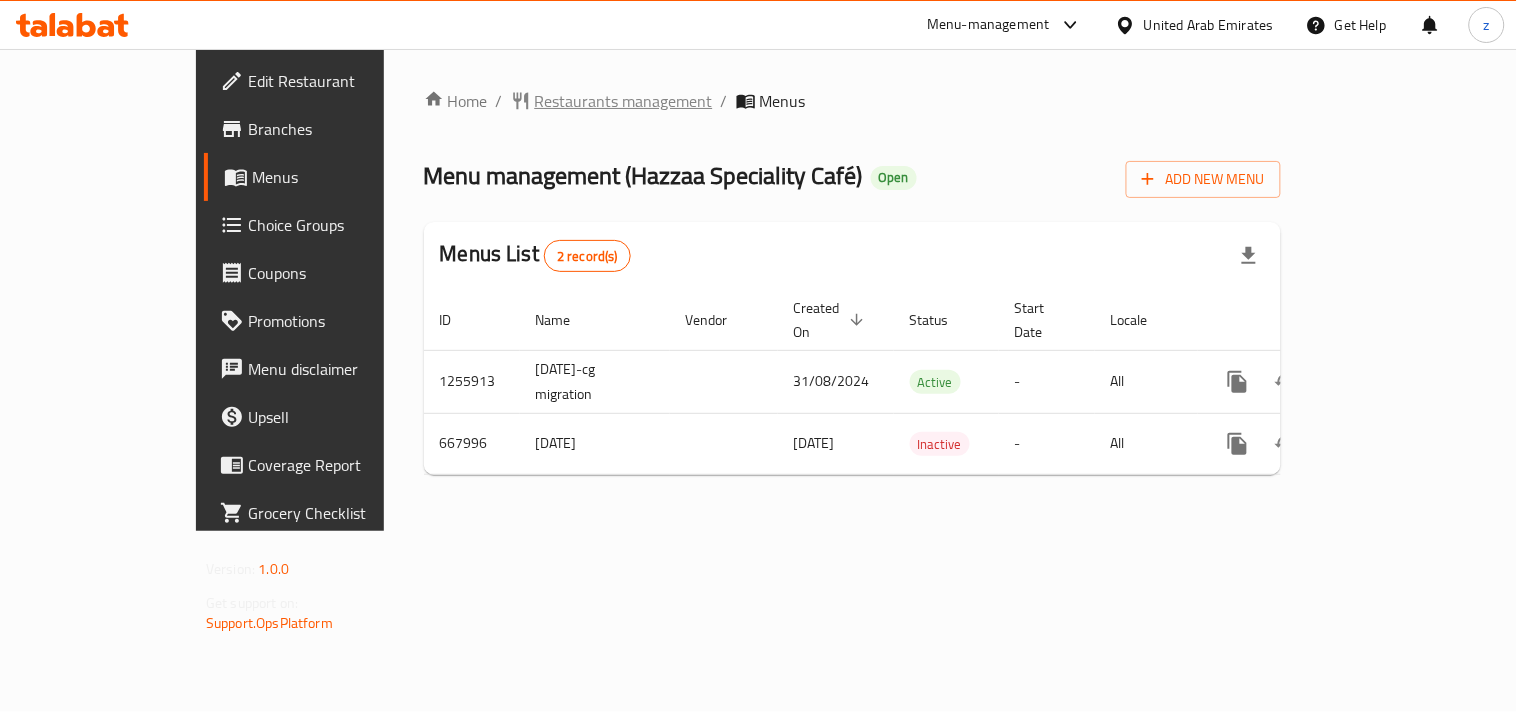click on "Restaurants management" at bounding box center (624, 101) 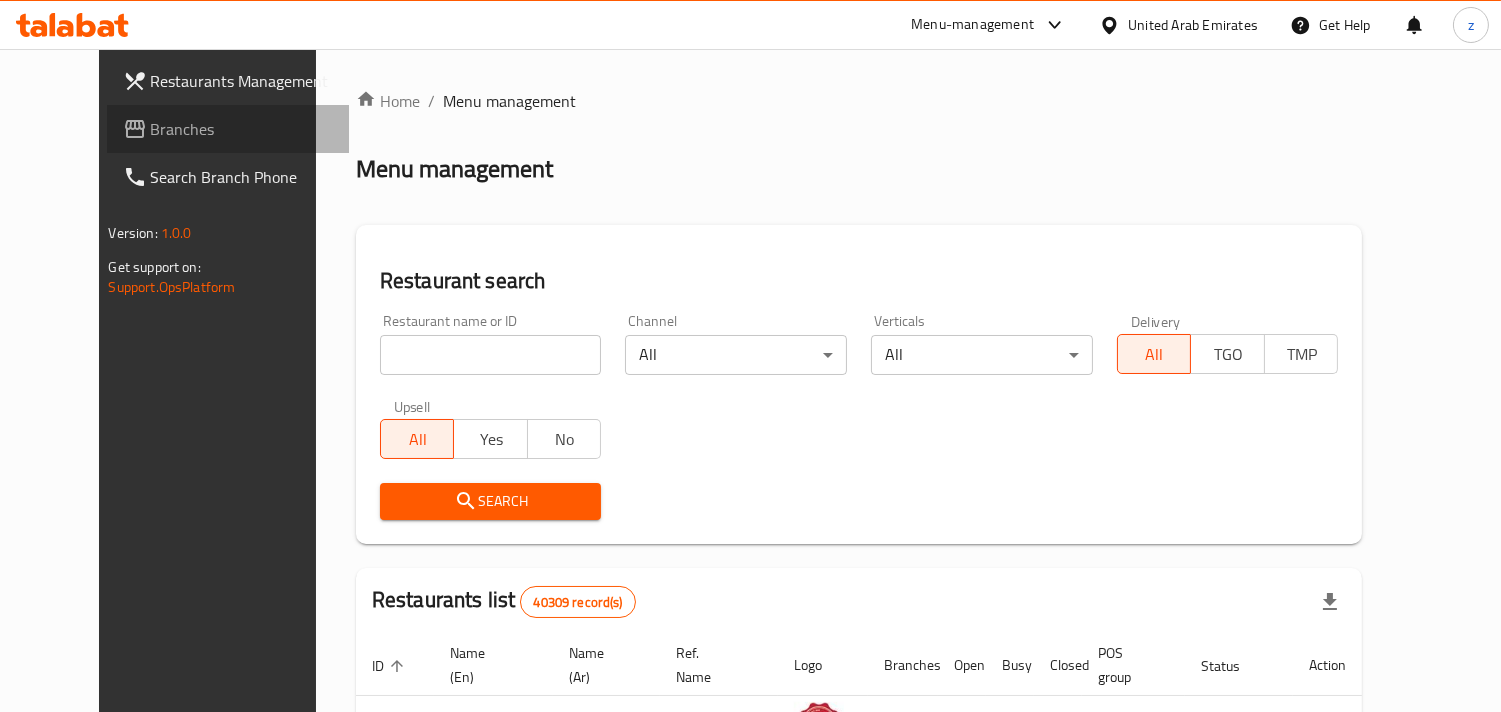 click on "Branches" at bounding box center (242, 129) 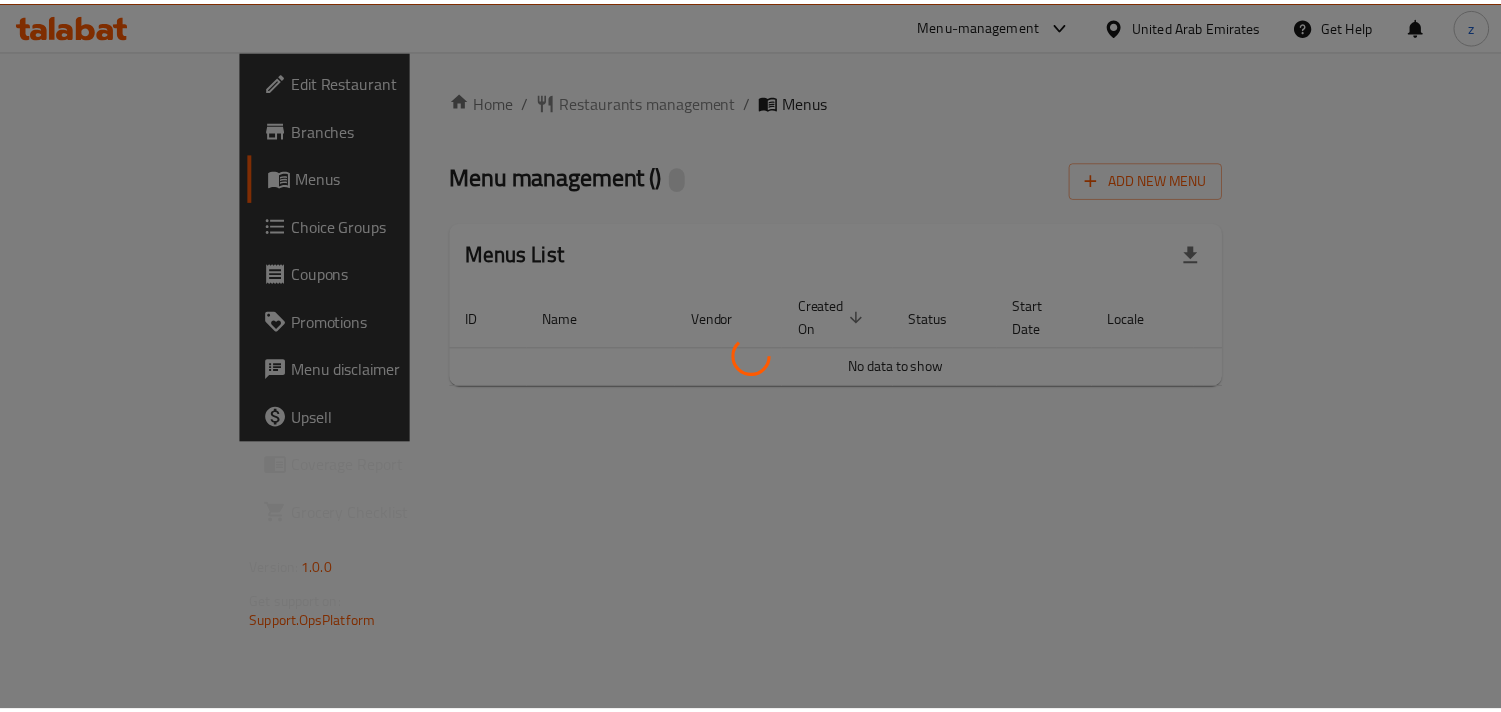 scroll, scrollTop: 0, scrollLeft: 0, axis: both 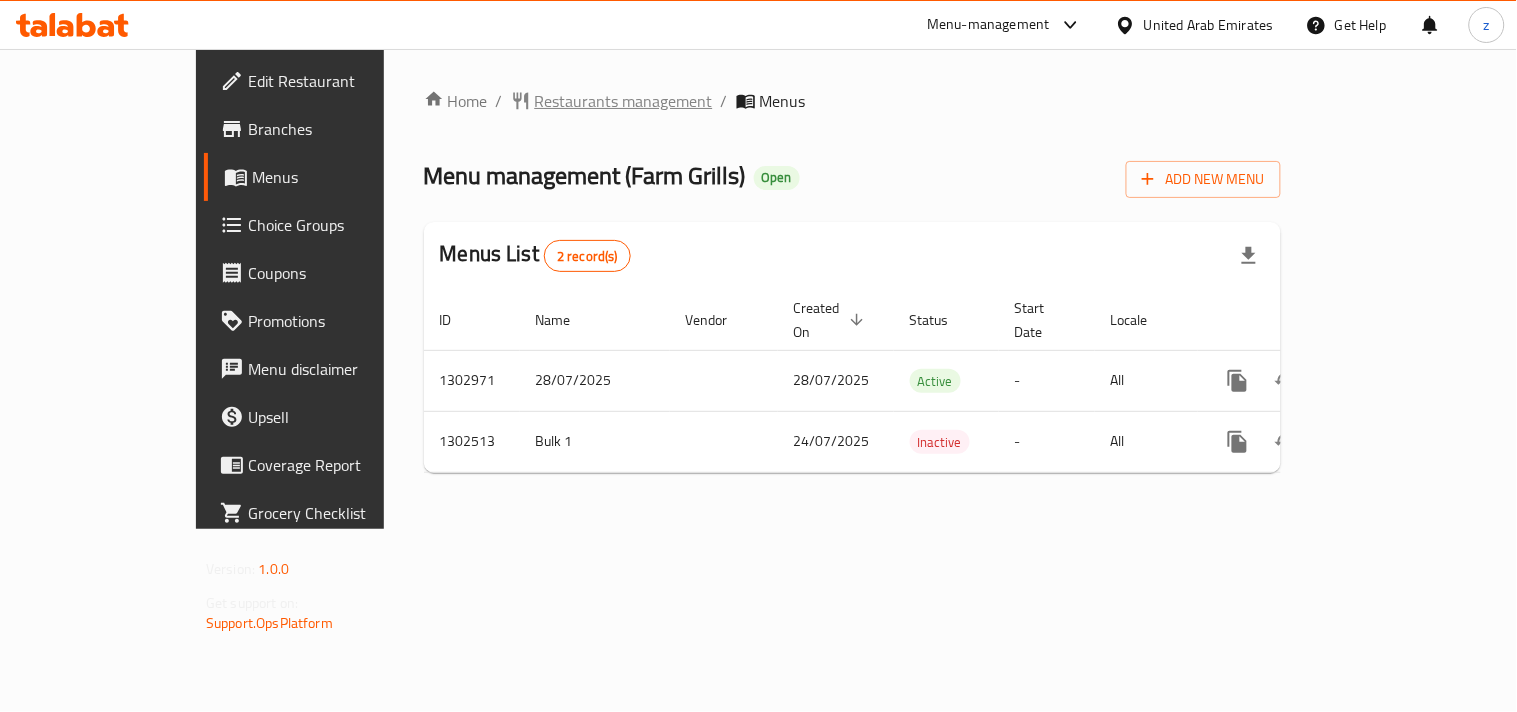 click on "Restaurants management" at bounding box center [624, 101] 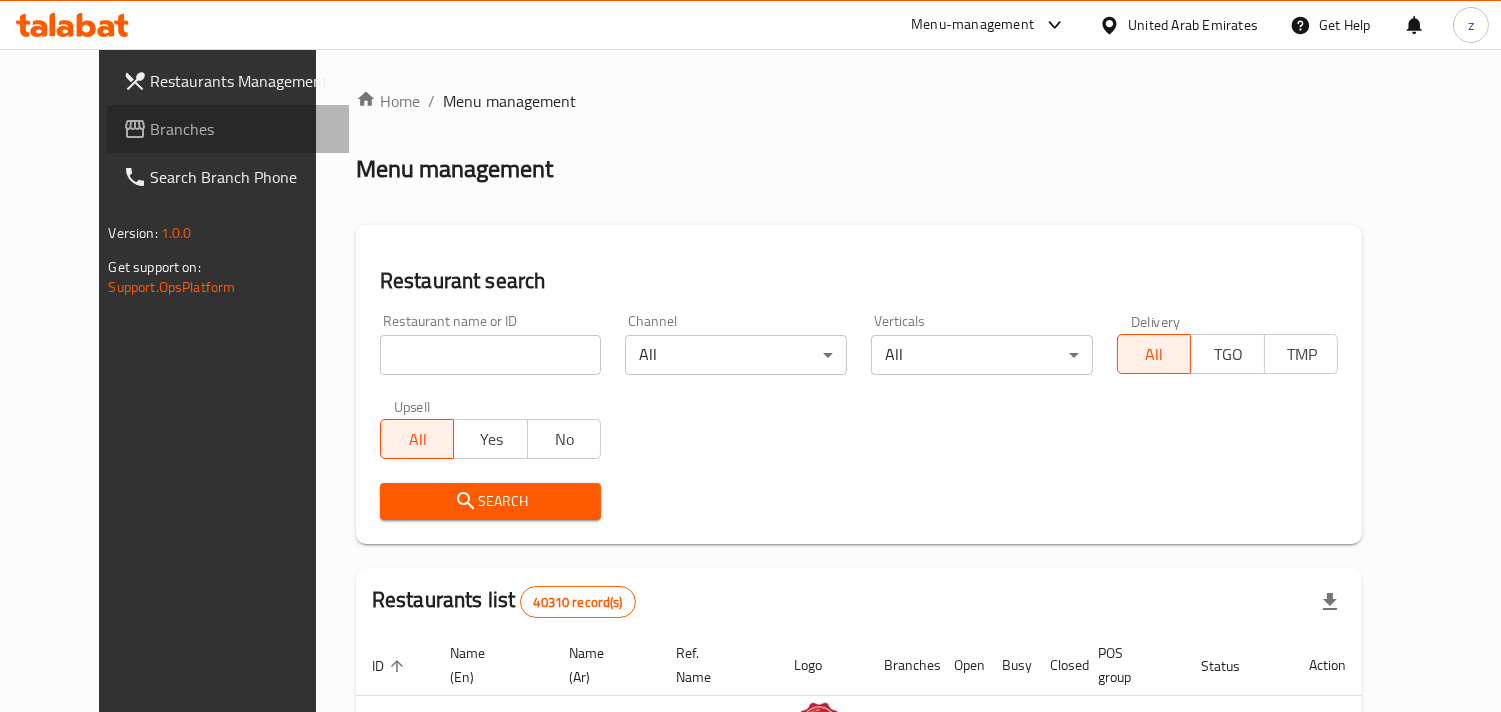 drag, startPoint x: 87, startPoint y: 136, endPoint x: 50, endPoint y: 142, distance: 37.48333 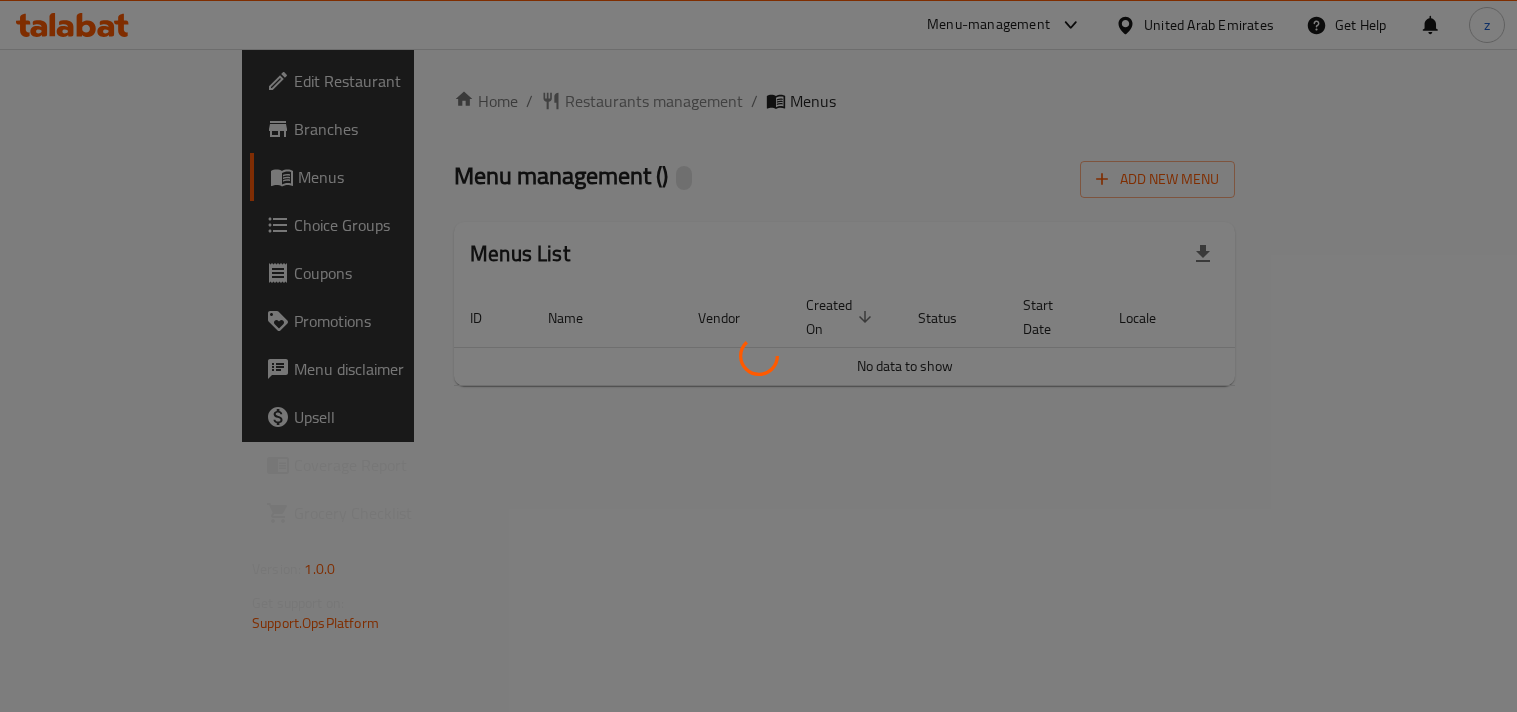 scroll, scrollTop: 0, scrollLeft: 0, axis: both 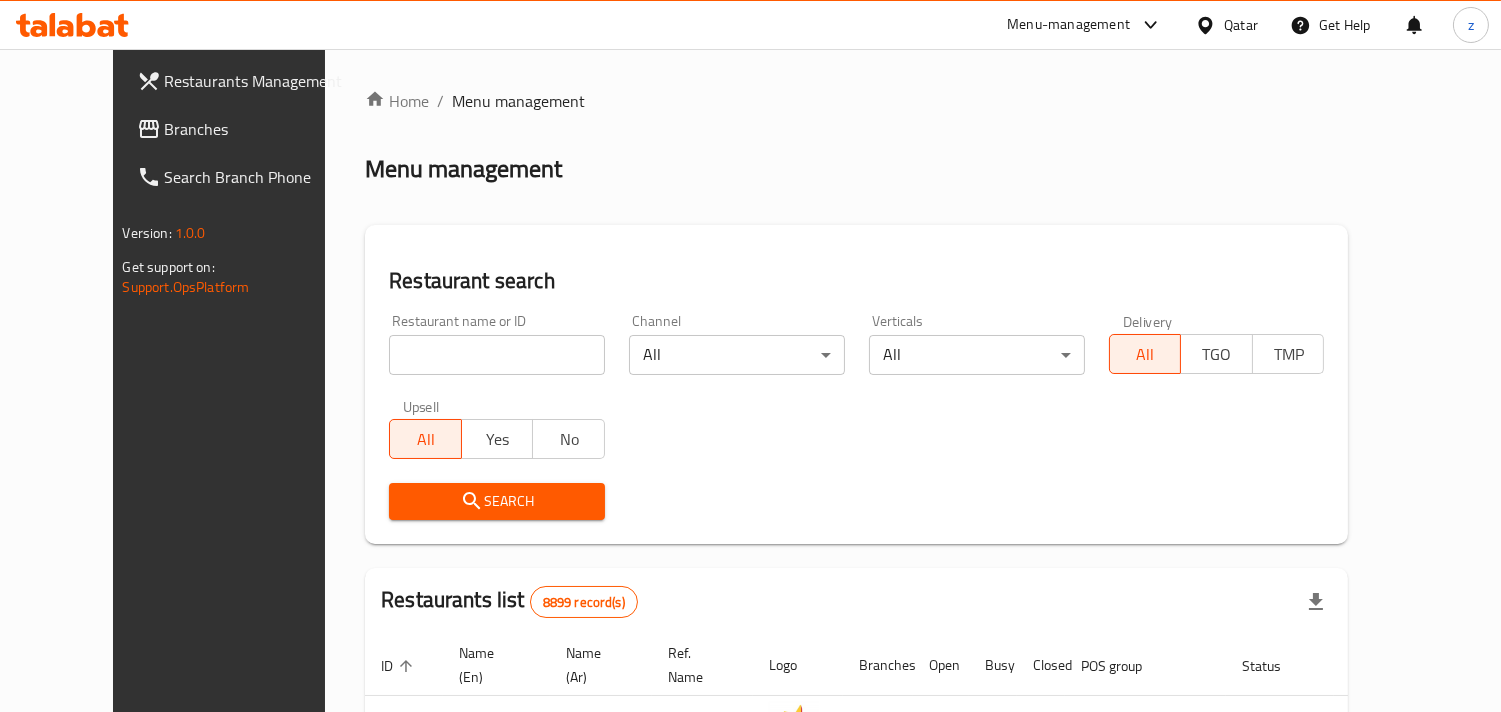 click on "Branches" at bounding box center [256, 129] 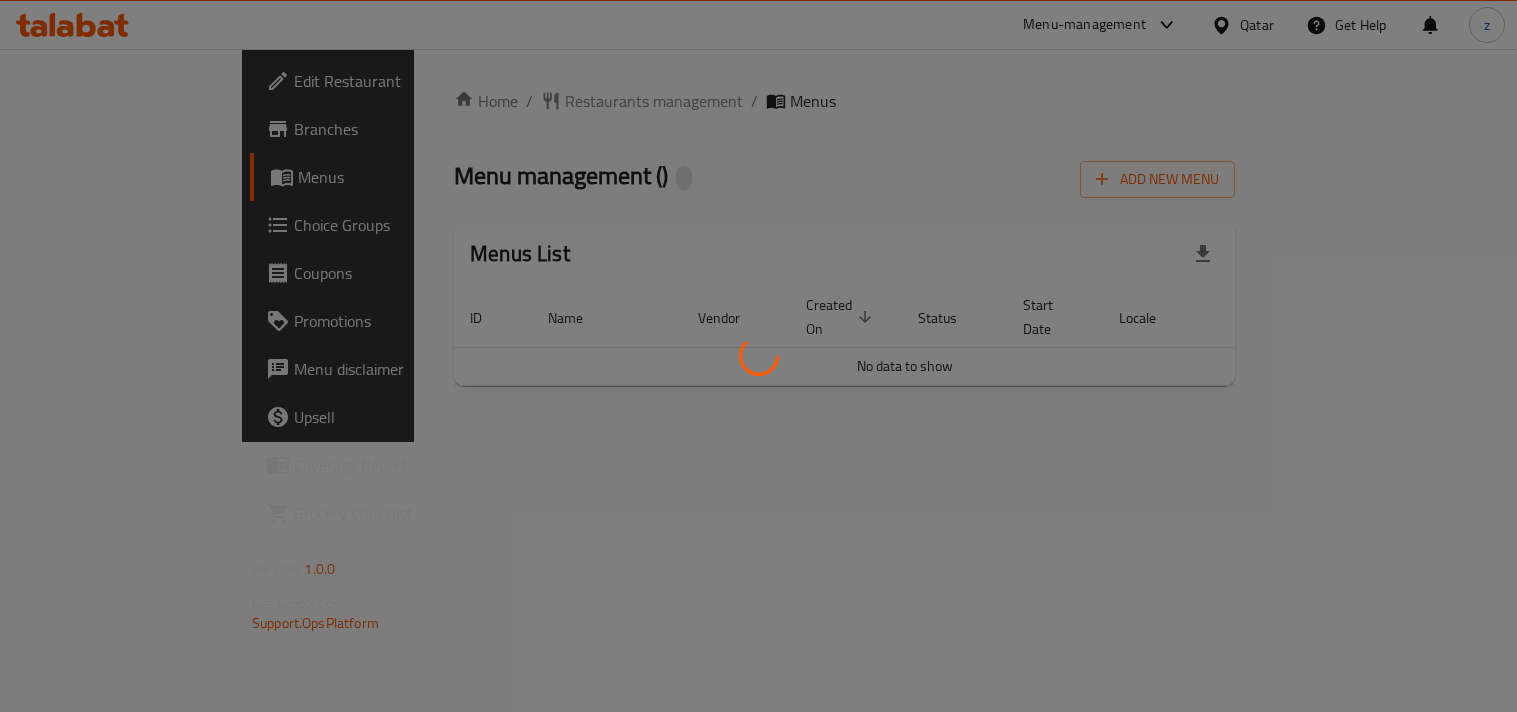 scroll, scrollTop: 0, scrollLeft: 0, axis: both 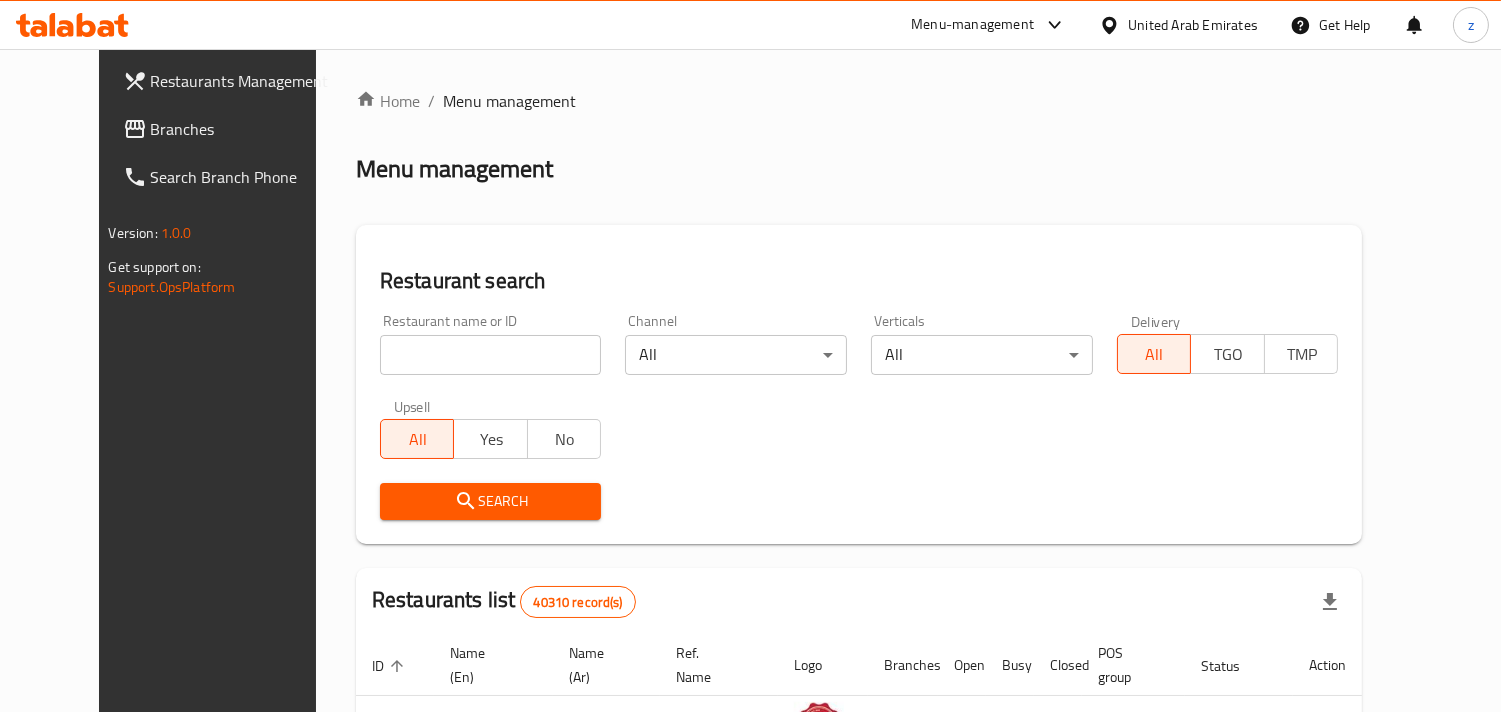 click on "Branches" at bounding box center [228, 129] 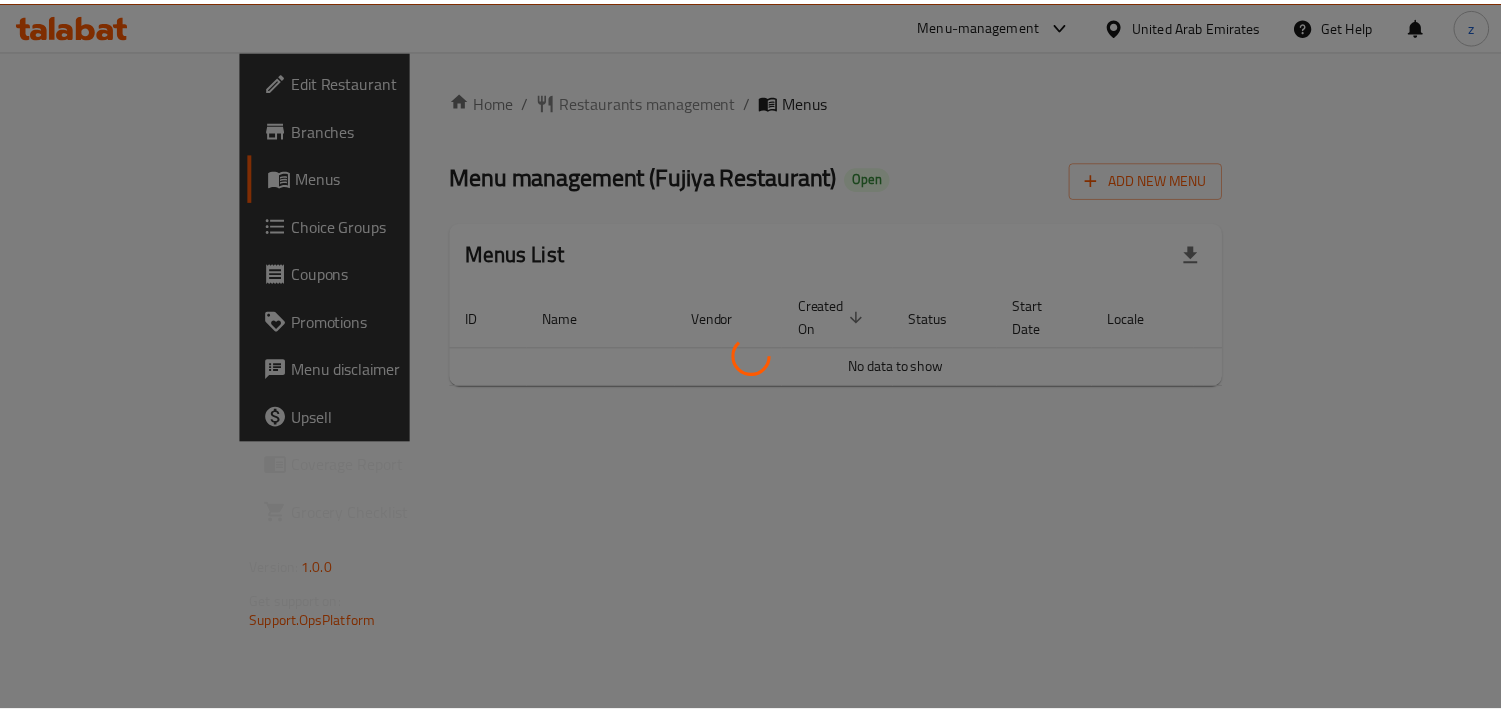 scroll, scrollTop: 0, scrollLeft: 0, axis: both 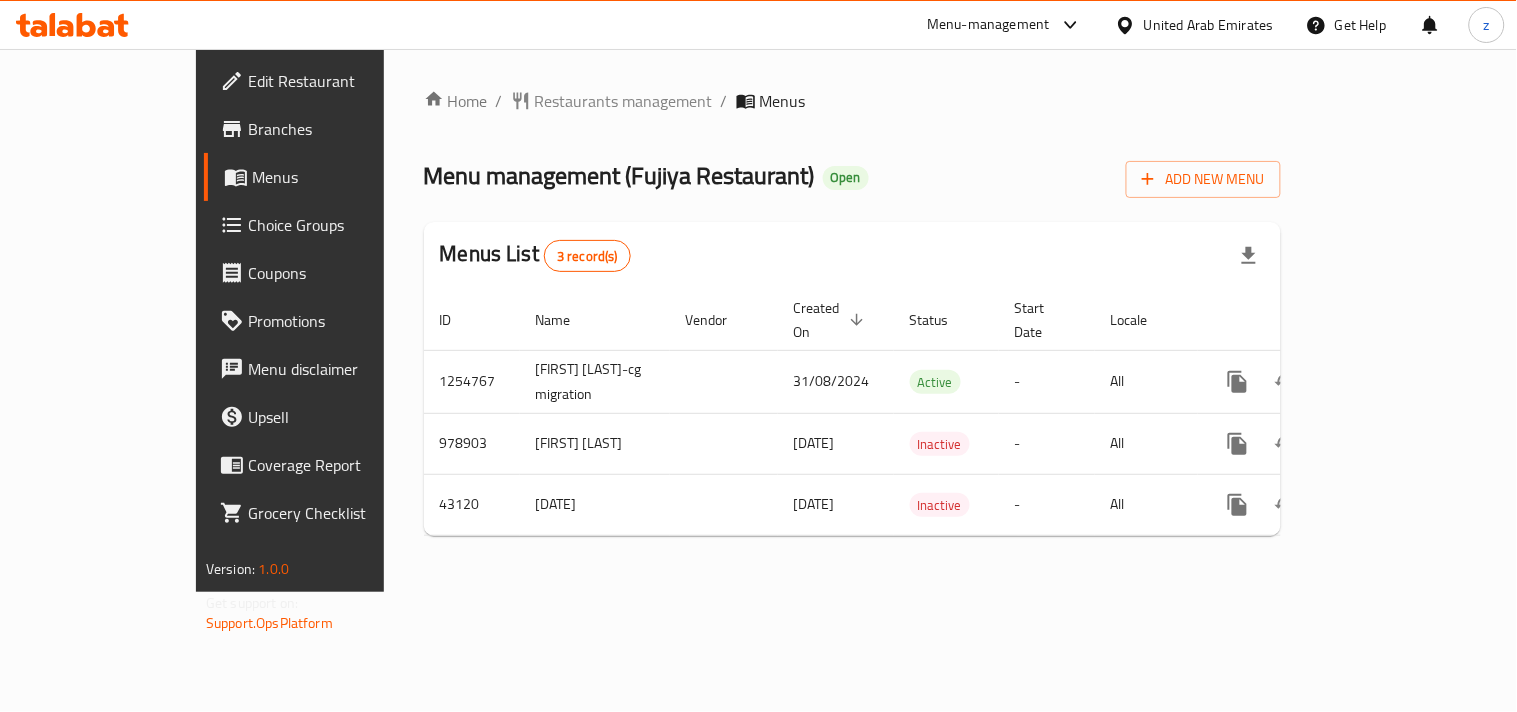 click on "Home / Restaurants management / Menus Menu management ( Fujiya Restaurant )  Open Add New Menu Menus List   3 record(s) ID Name Vendor Created On sorted descending Status Start Date Locale Actions 1254767 Mahmoud Hakeem-cg migration 31/08/2024 Active - All 978903 Mahmoud Hakeem 08/02/2023 Inactive - All 43120 24/9/2019 24/09/2019 Inactive - All" at bounding box center [852, 320] 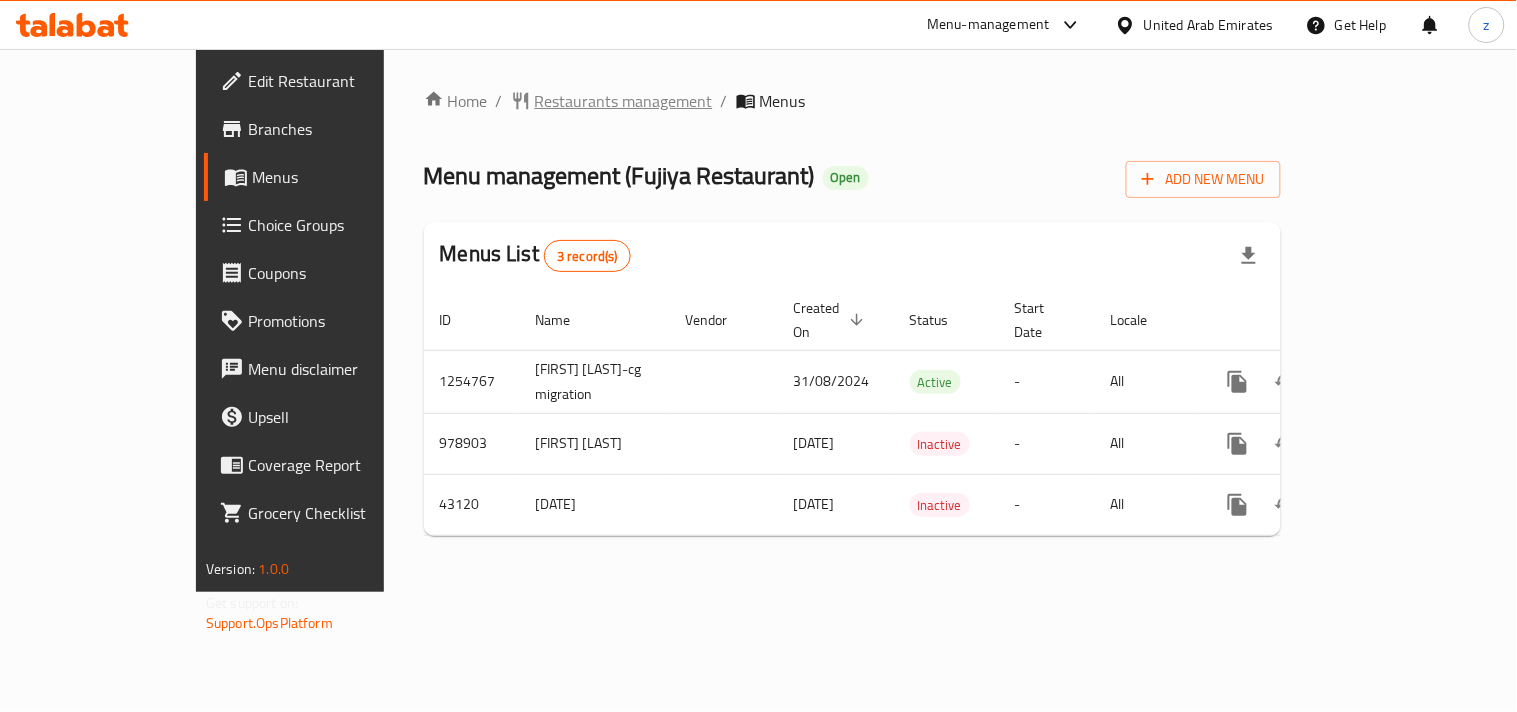 click on "Restaurants management" at bounding box center (624, 101) 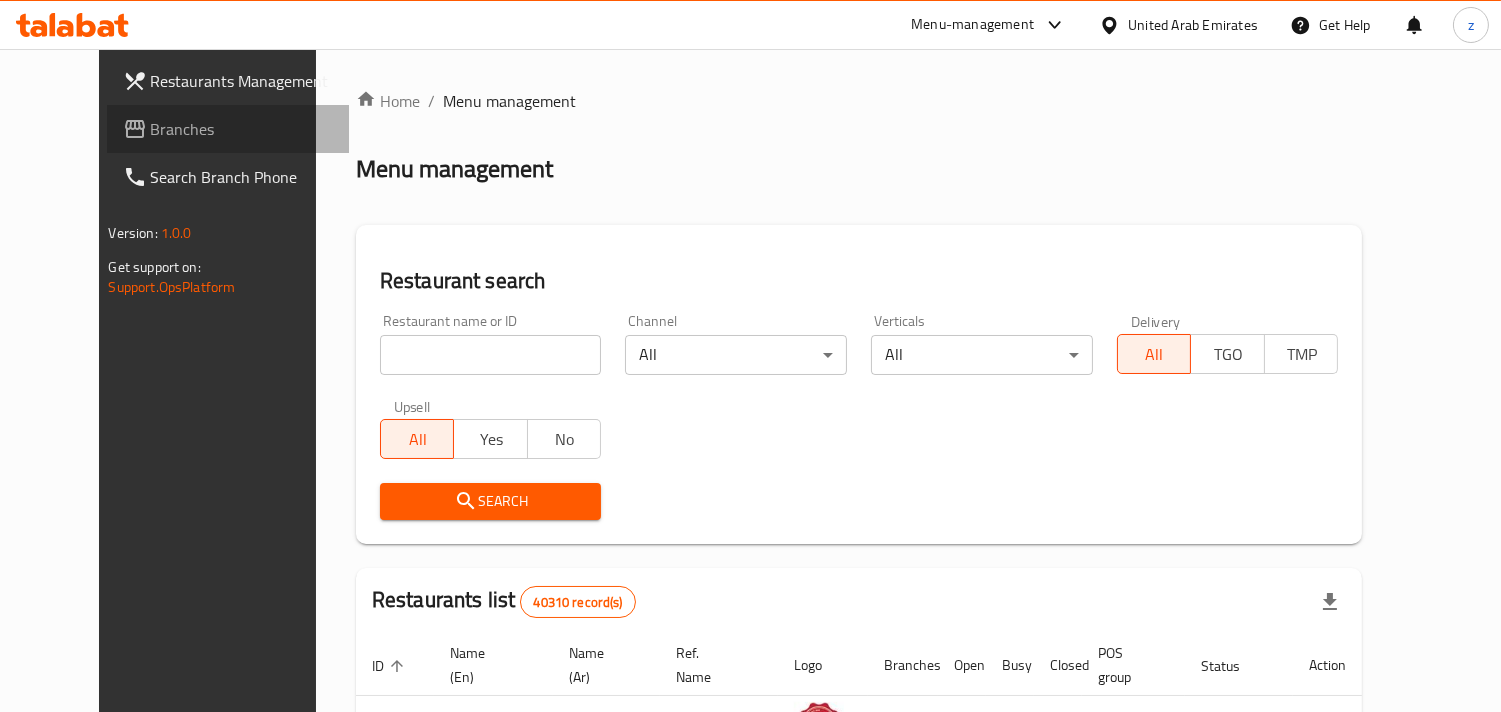 click on "Branches" at bounding box center [242, 129] 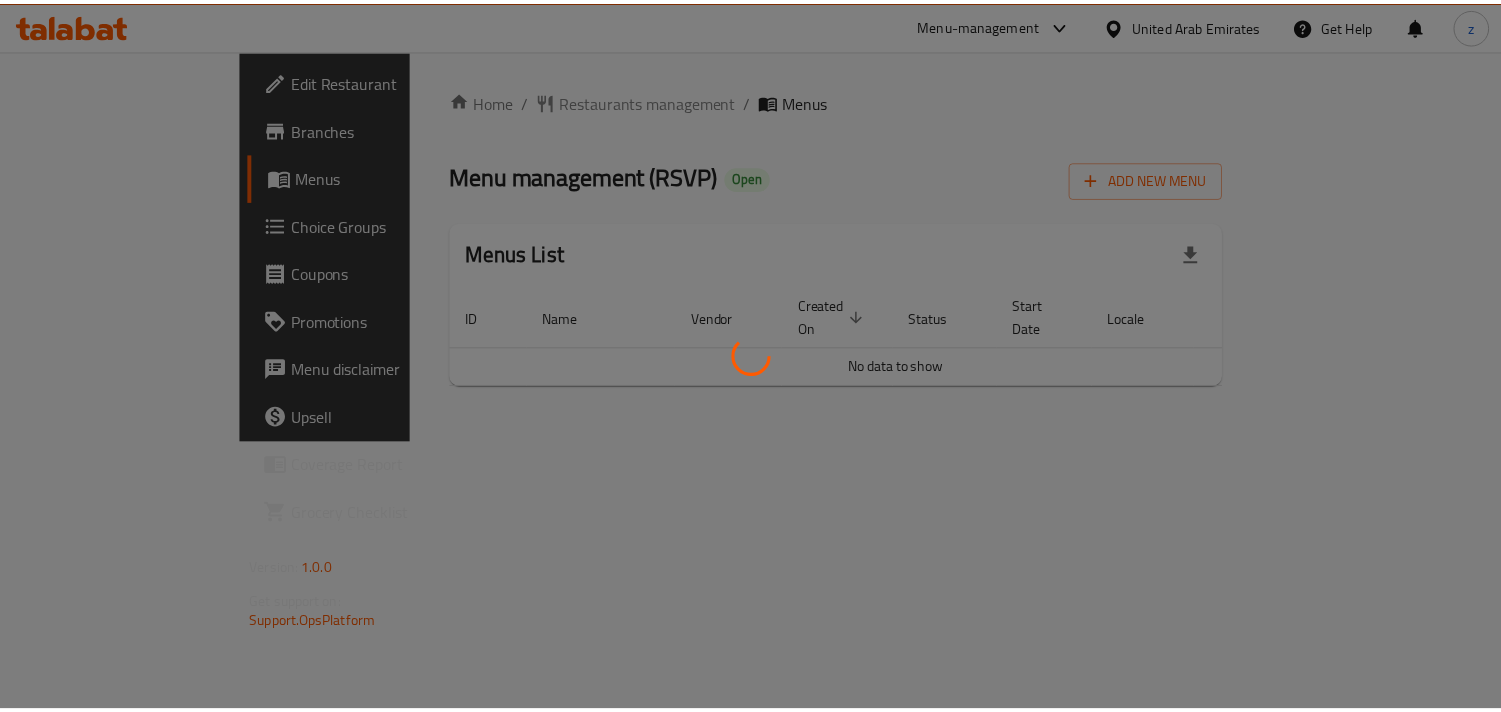 scroll, scrollTop: 0, scrollLeft: 0, axis: both 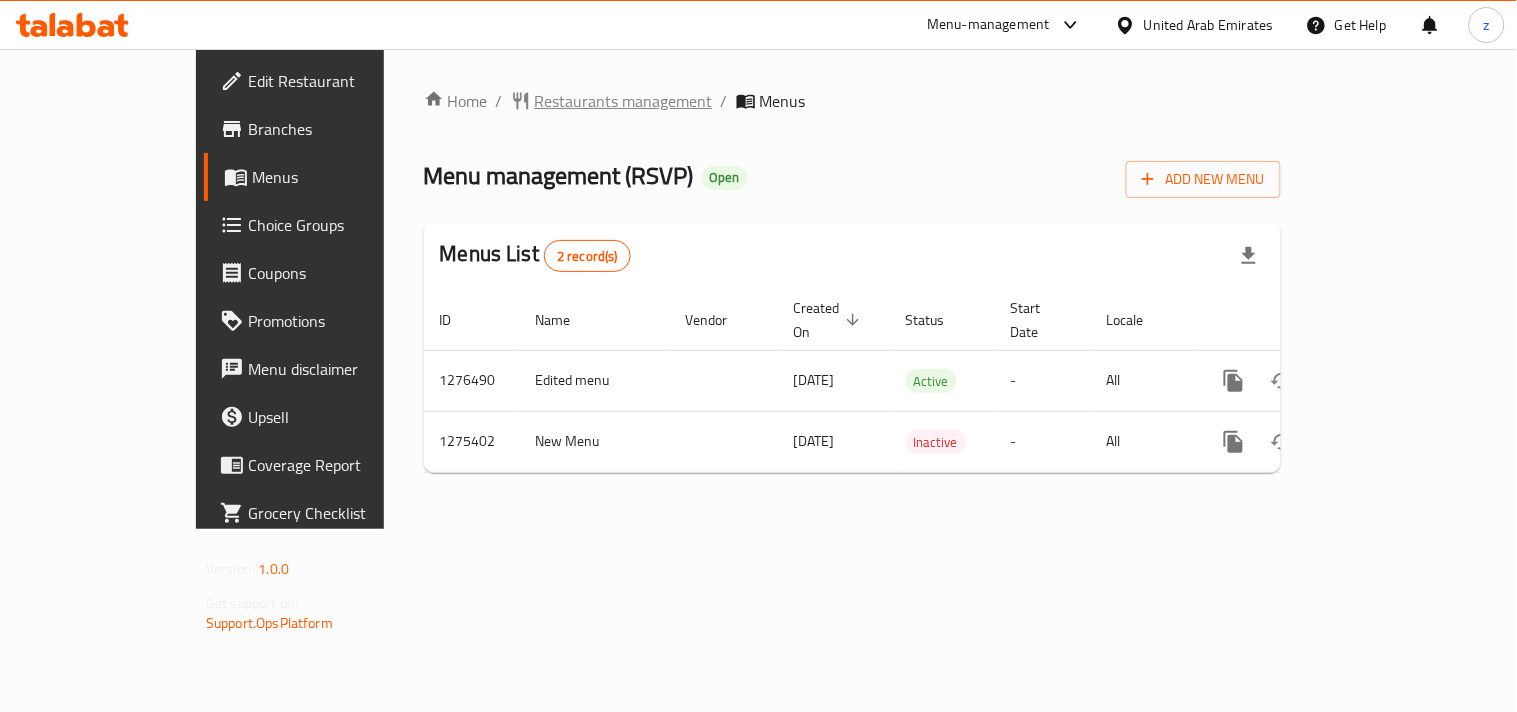 click on "Restaurants management" at bounding box center [624, 101] 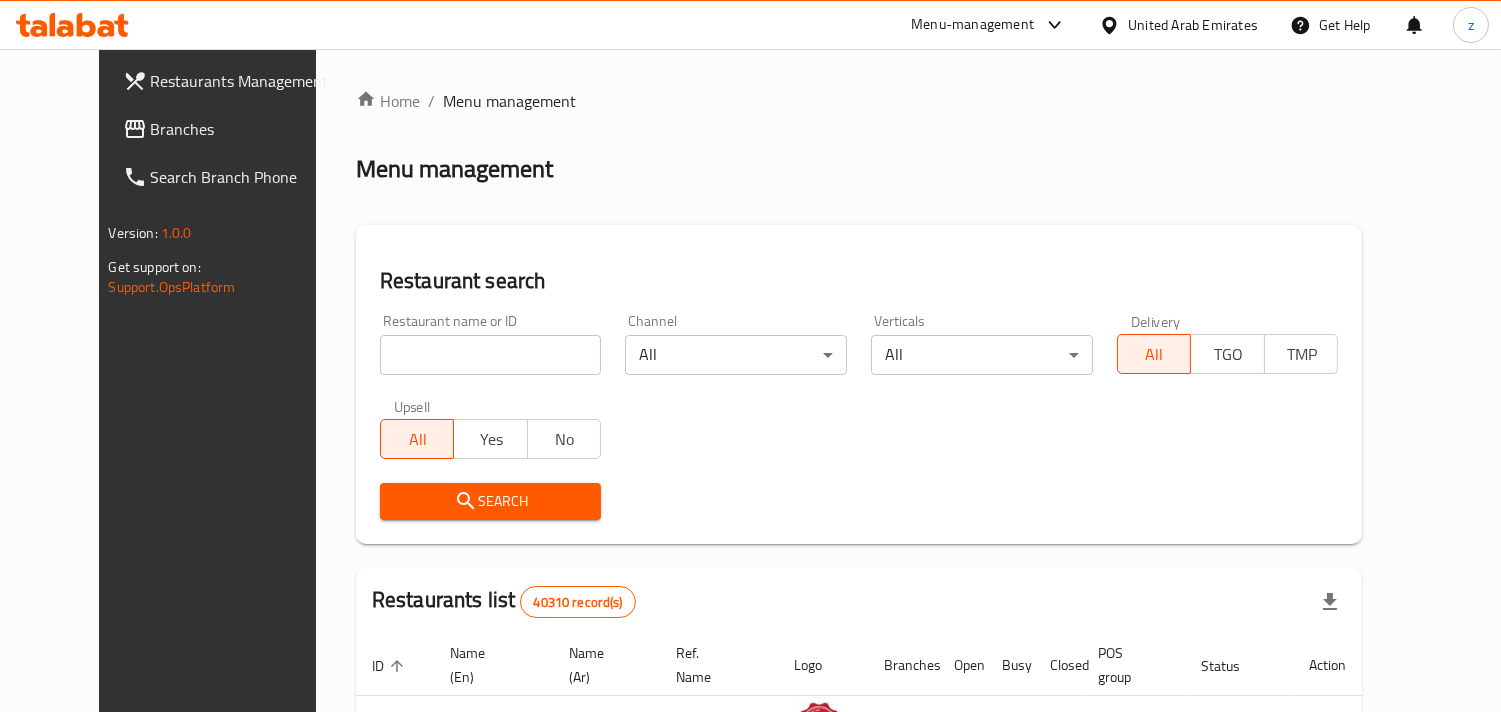 click on "Branches" at bounding box center (242, 129) 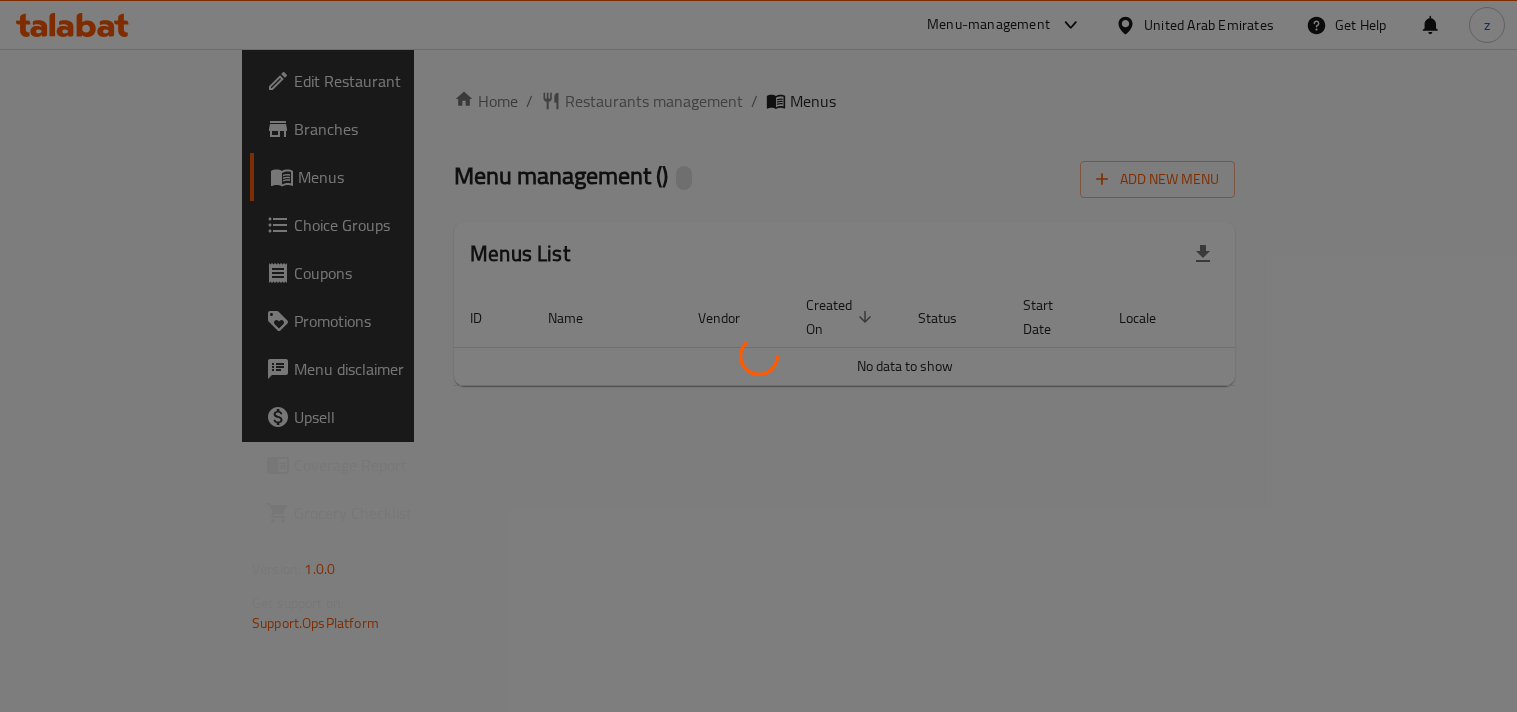 scroll, scrollTop: 0, scrollLeft: 0, axis: both 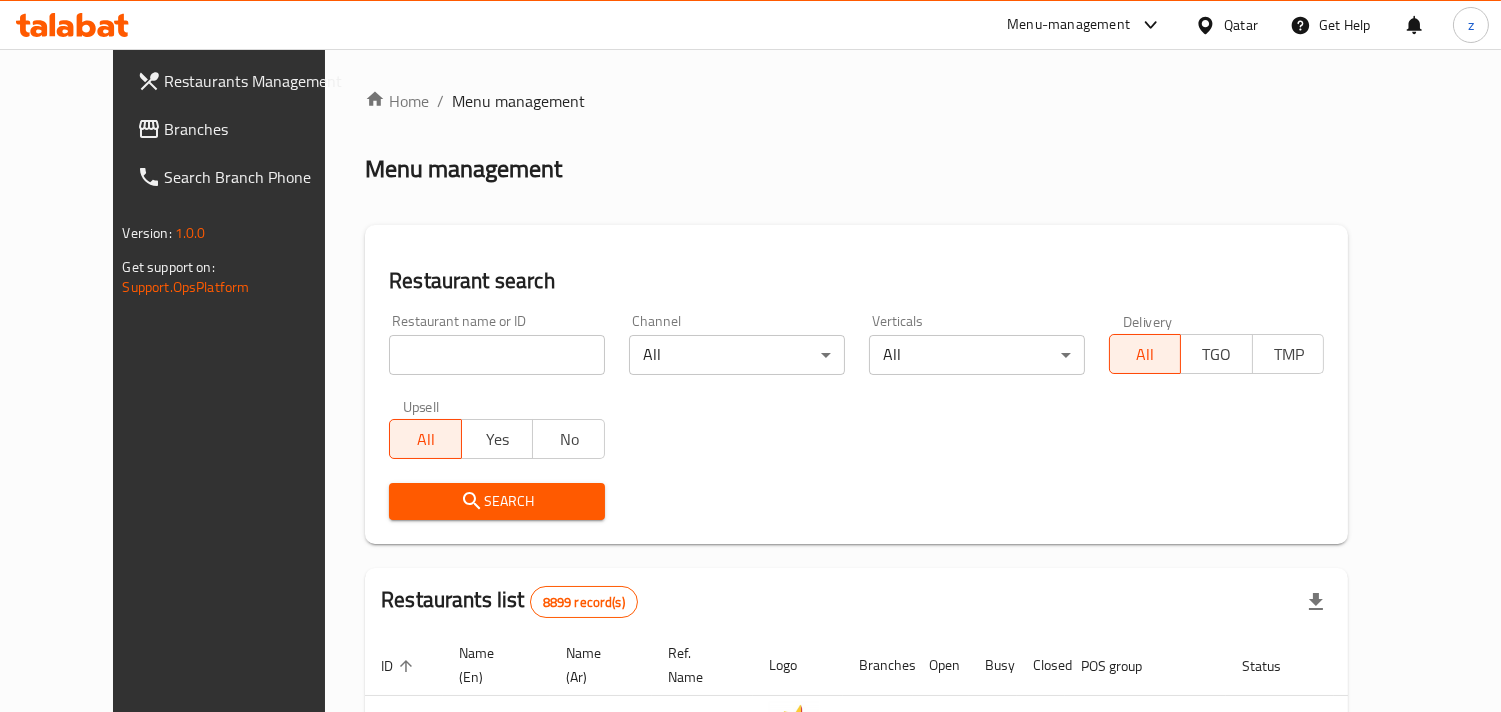 click on "Branches" at bounding box center (256, 129) 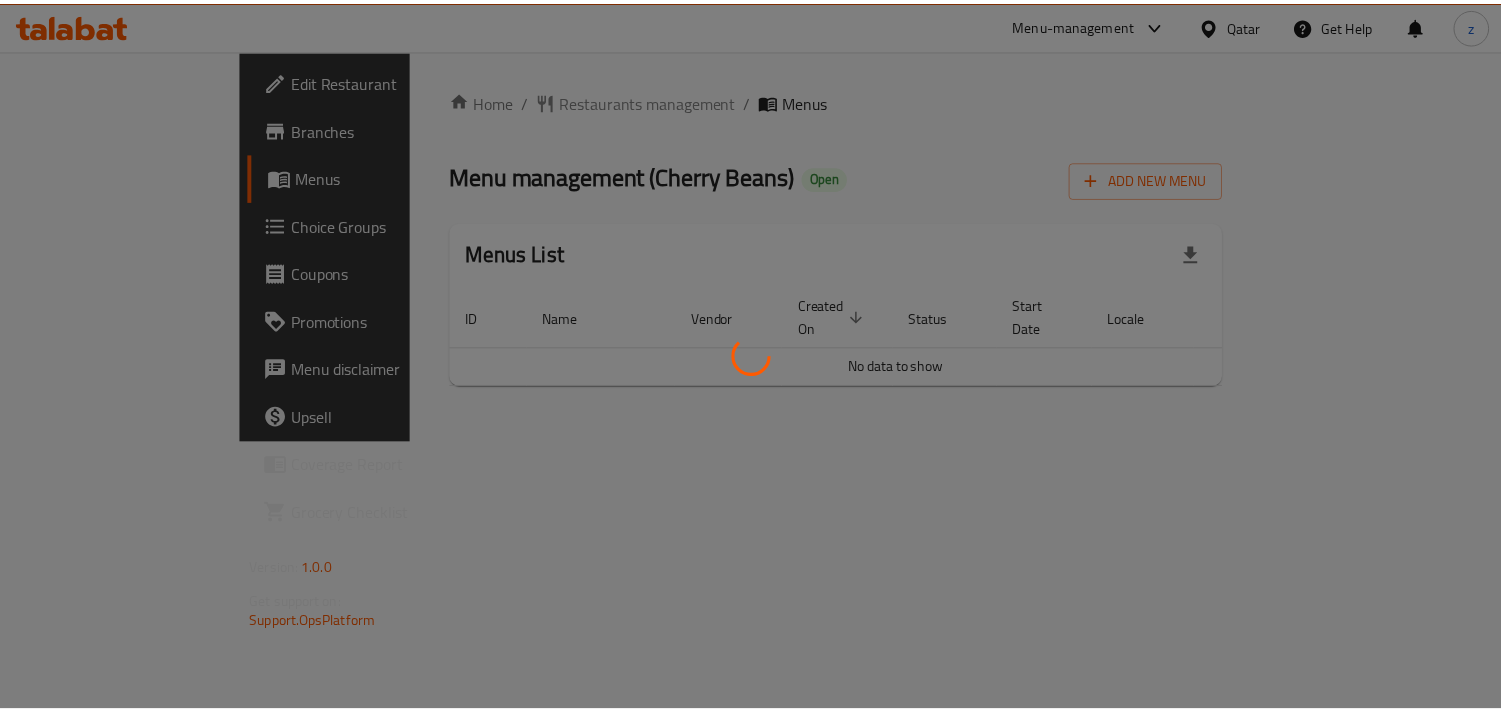 scroll, scrollTop: 0, scrollLeft: 0, axis: both 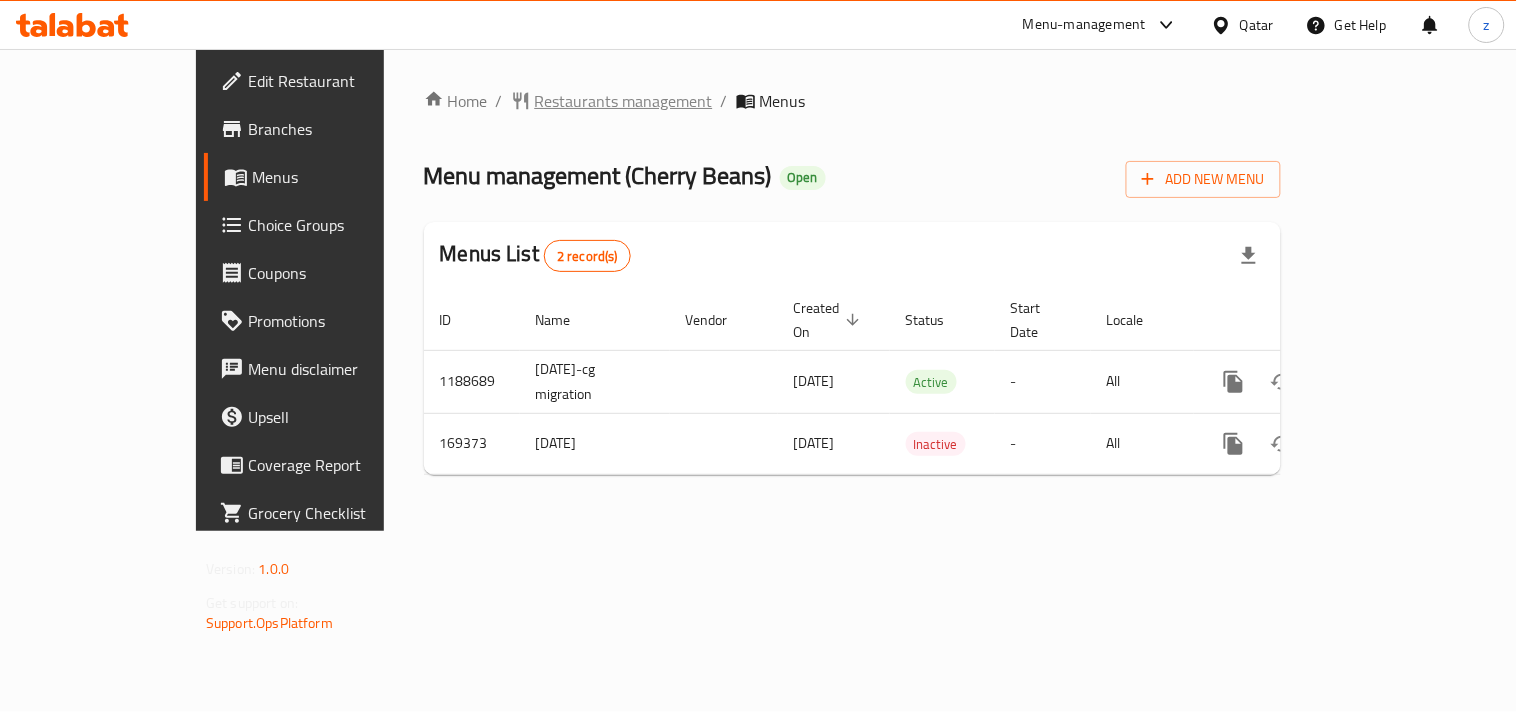 click on "Restaurants management" at bounding box center (624, 101) 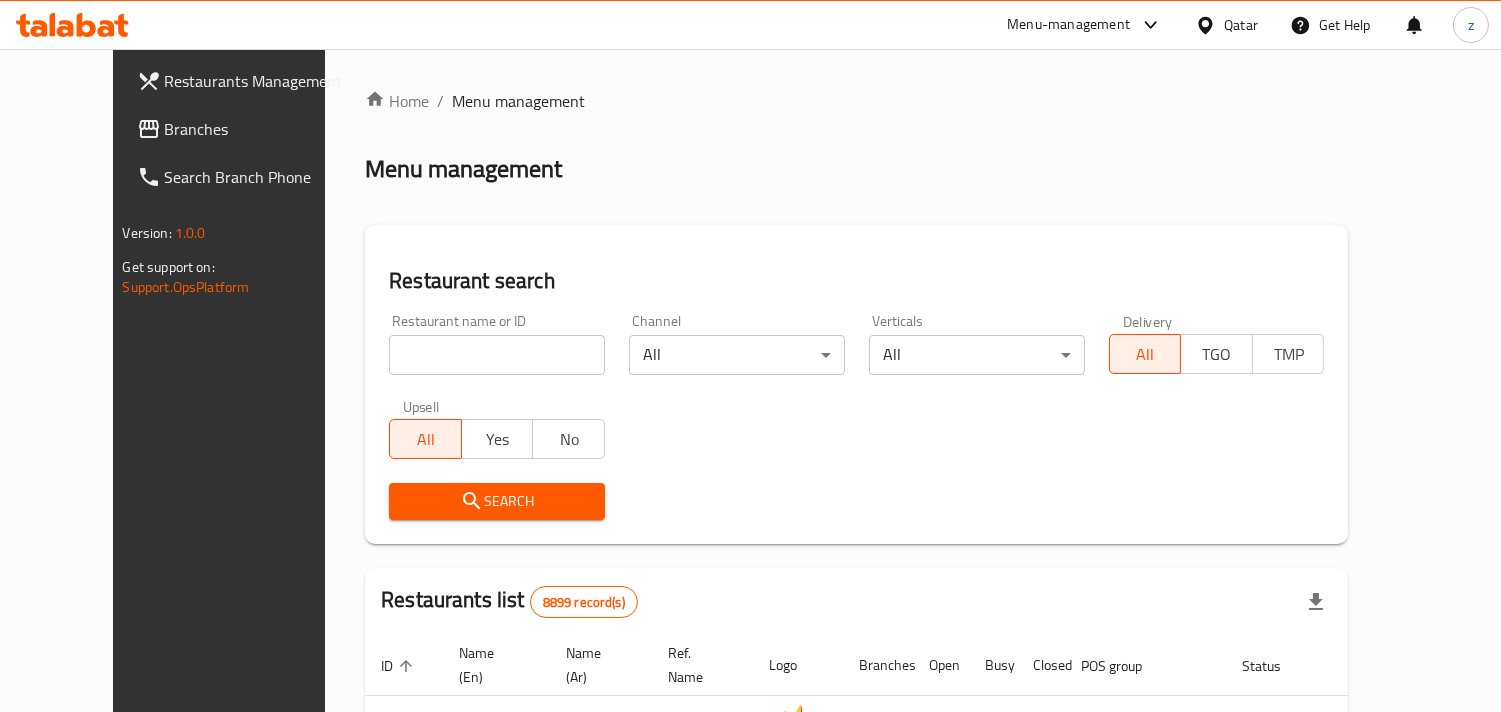 click on "Branches" at bounding box center (256, 129) 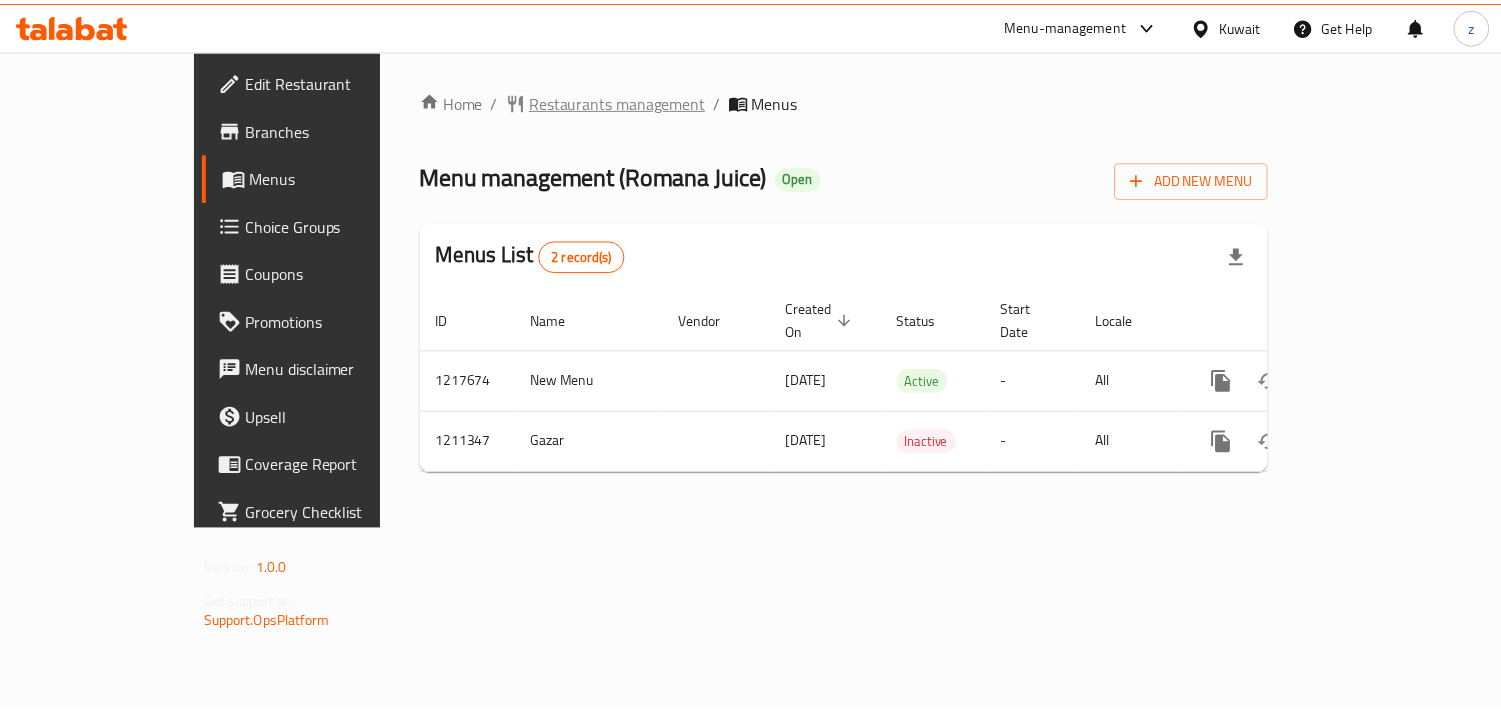 scroll, scrollTop: 0, scrollLeft: 0, axis: both 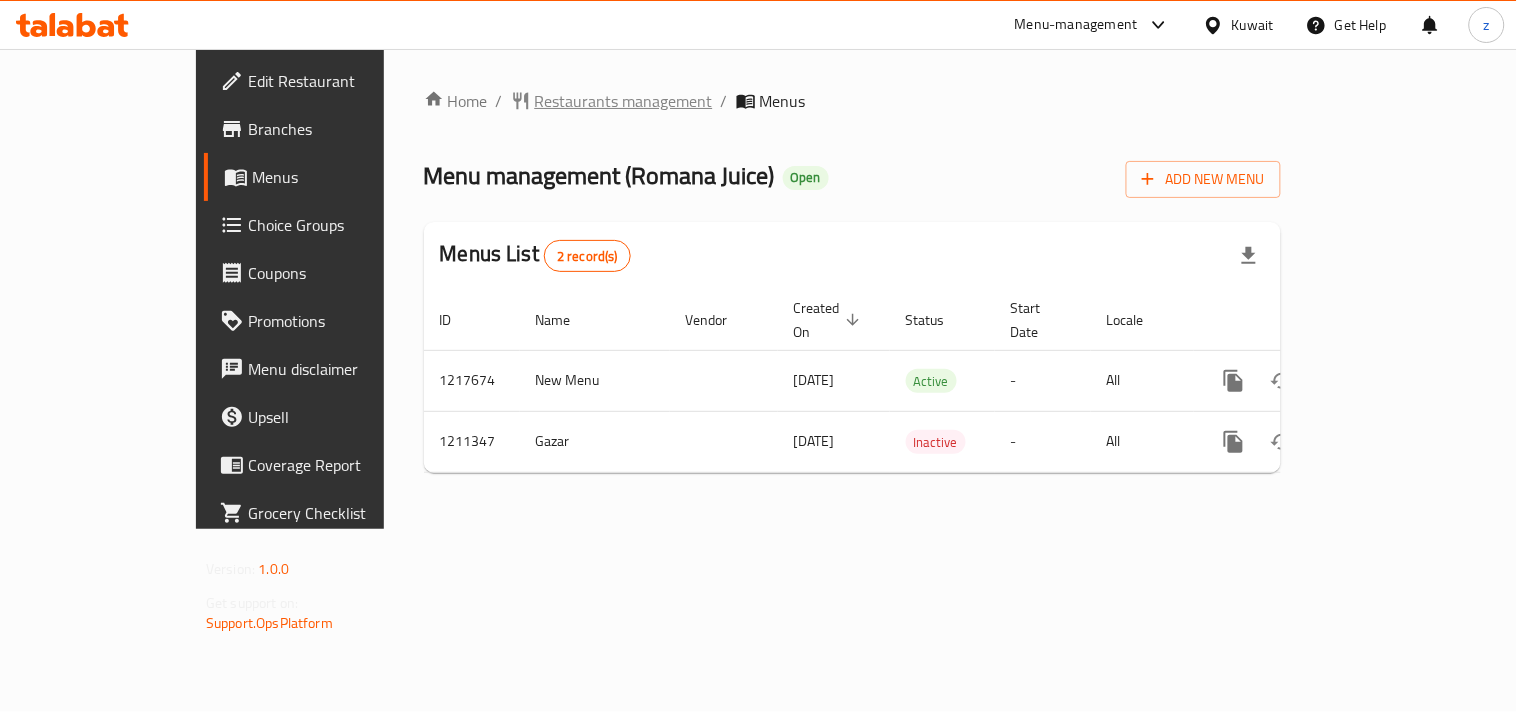 click on "Restaurants management" at bounding box center [624, 101] 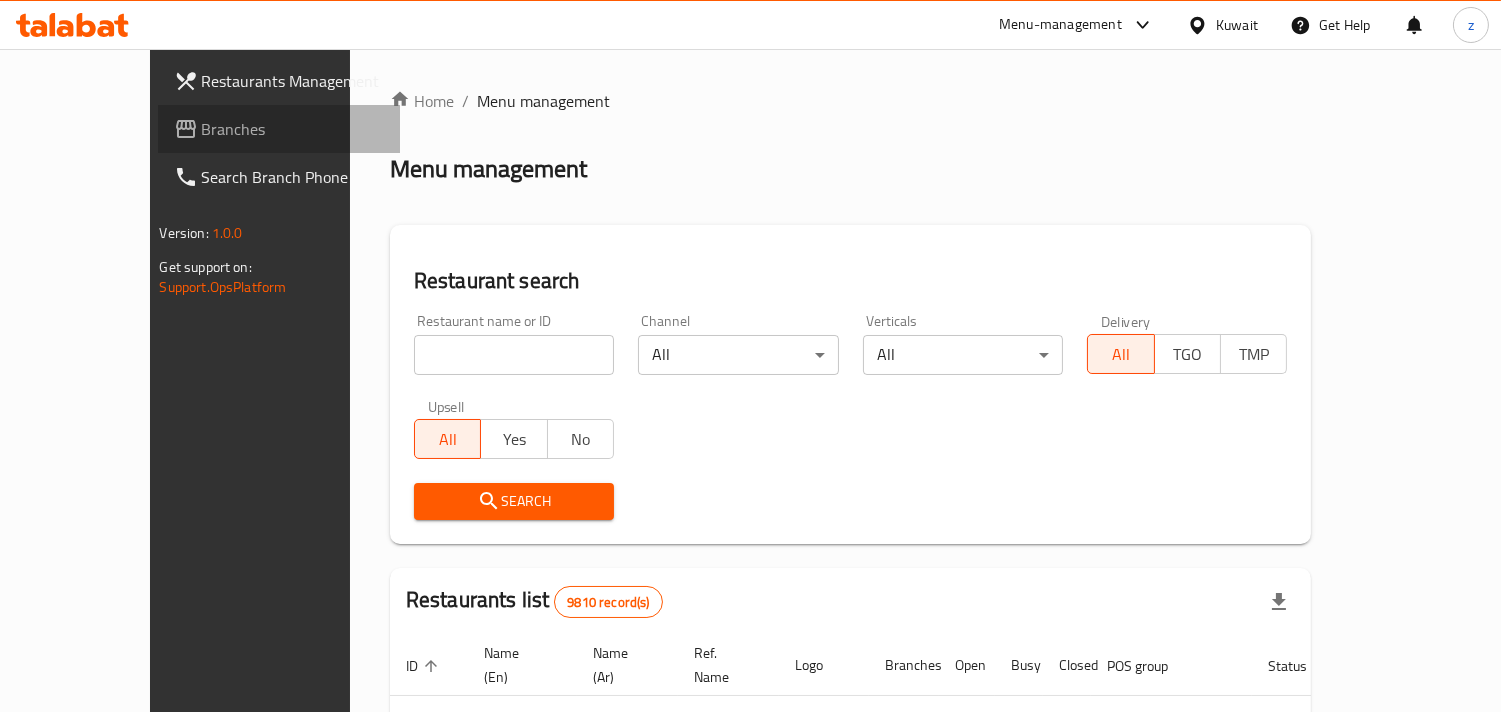click on "Branches" at bounding box center [279, 129] 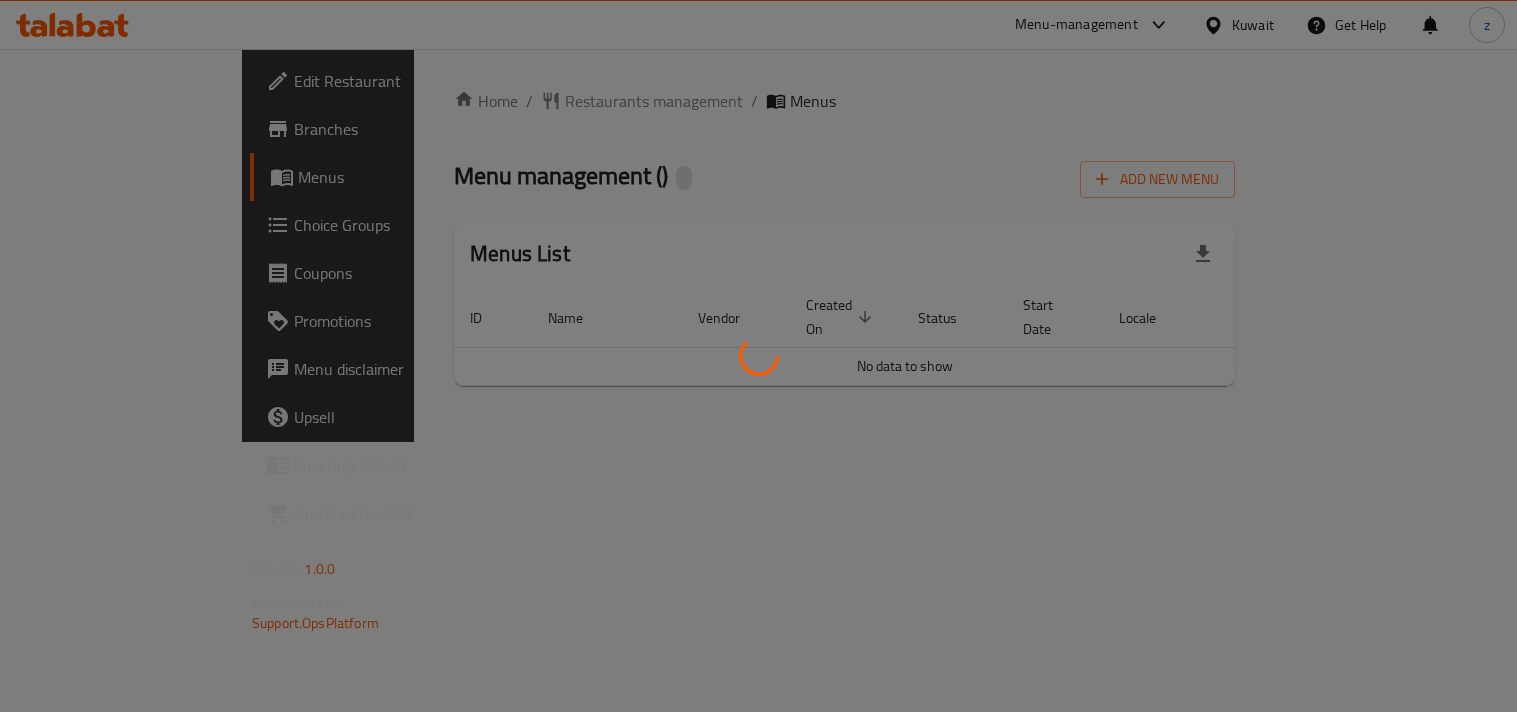 scroll, scrollTop: 0, scrollLeft: 0, axis: both 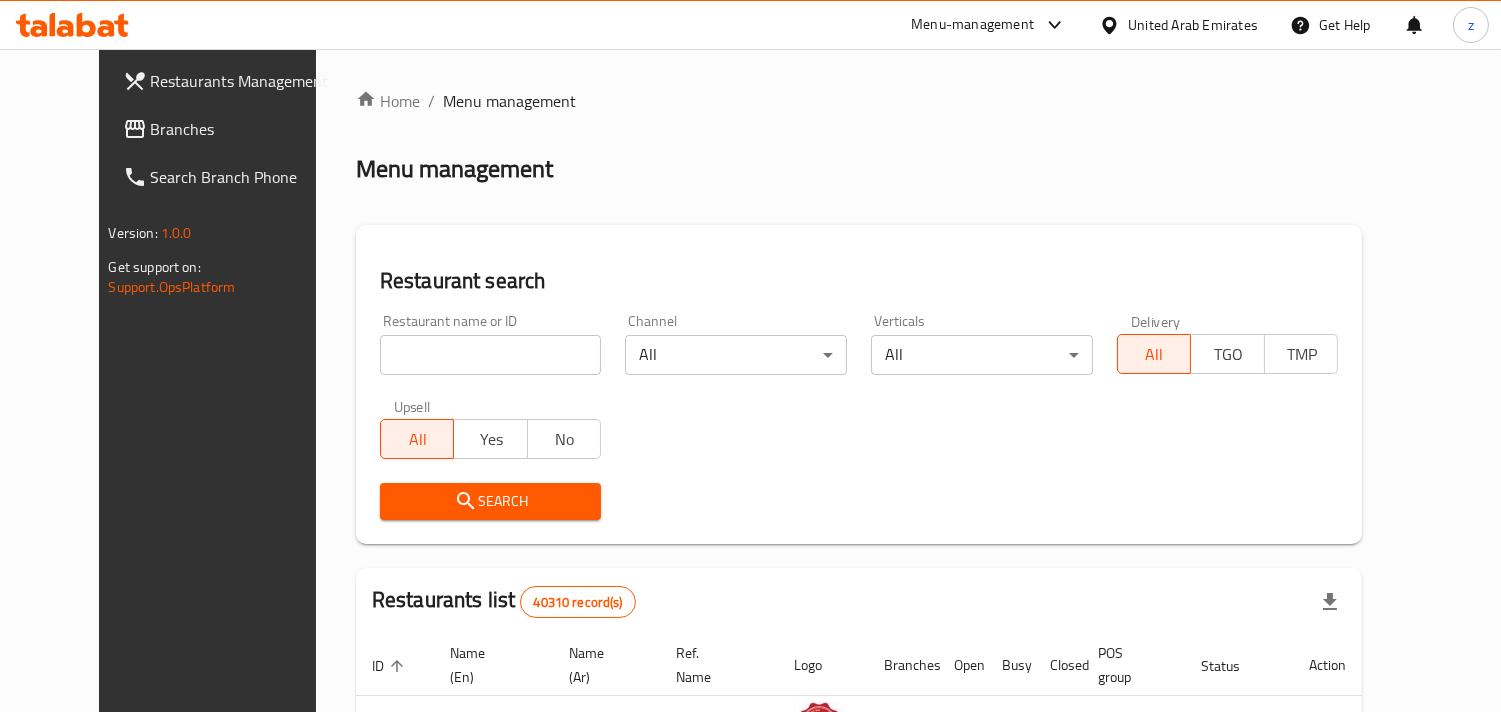 click on "Branches" at bounding box center (242, 129) 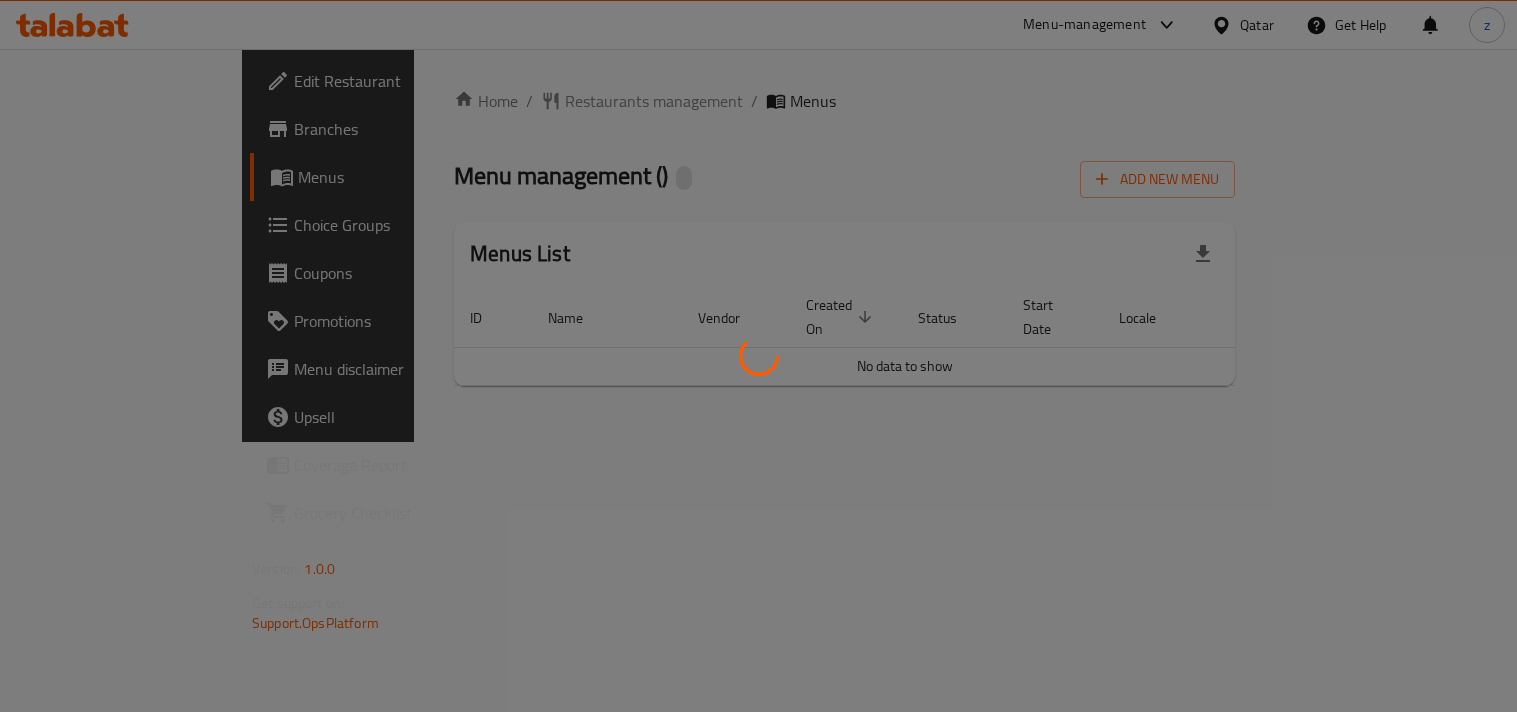 scroll, scrollTop: 0, scrollLeft: 0, axis: both 